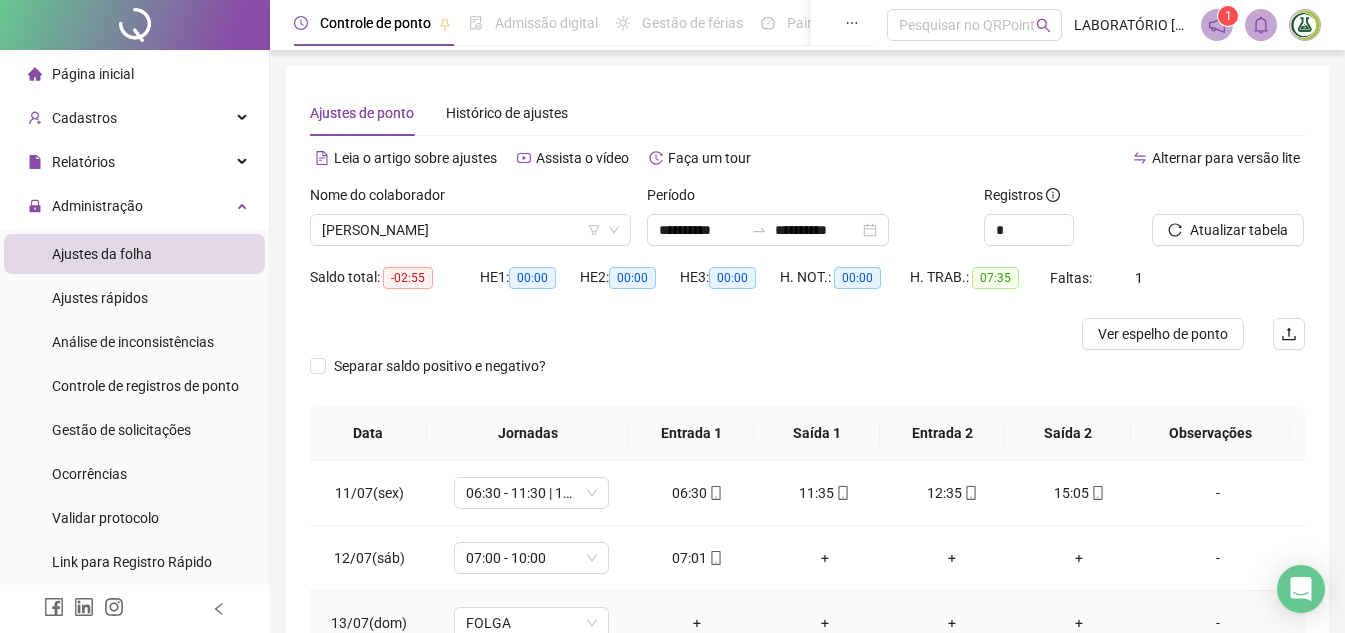 scroll, scrollTop: 133, scrollLeft: 0, axis: vertical 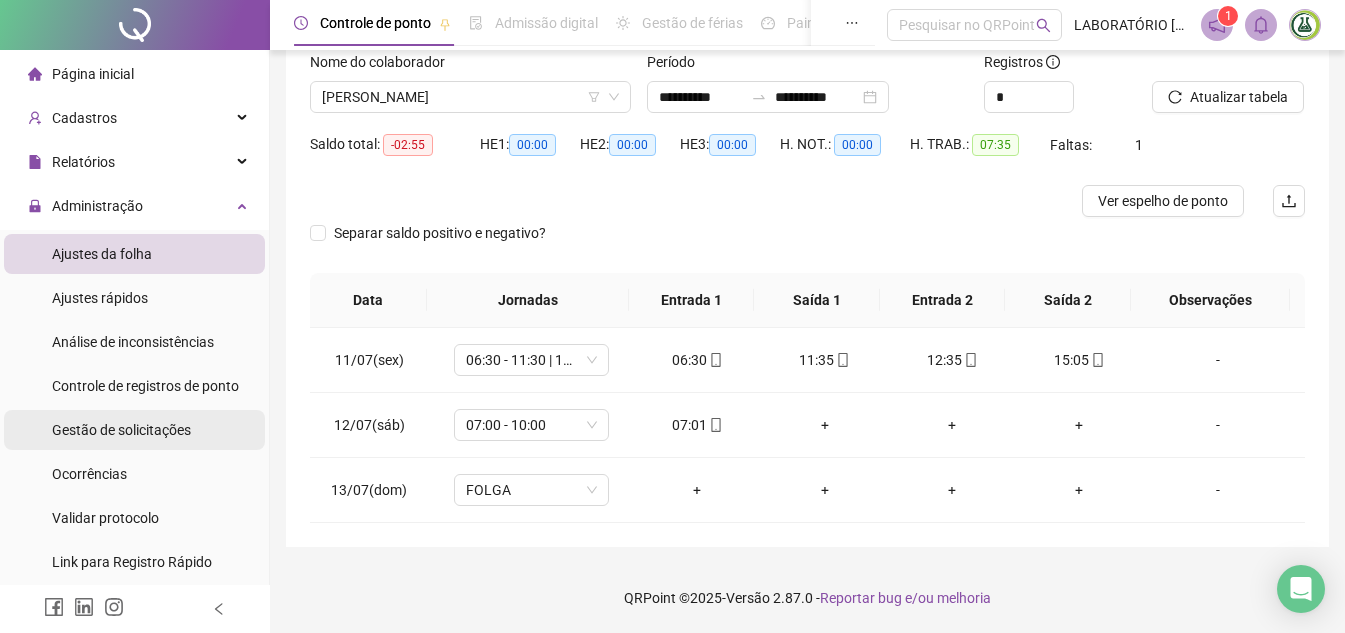 click on "Gestão de solicitações" at bounding box center (121, 430) 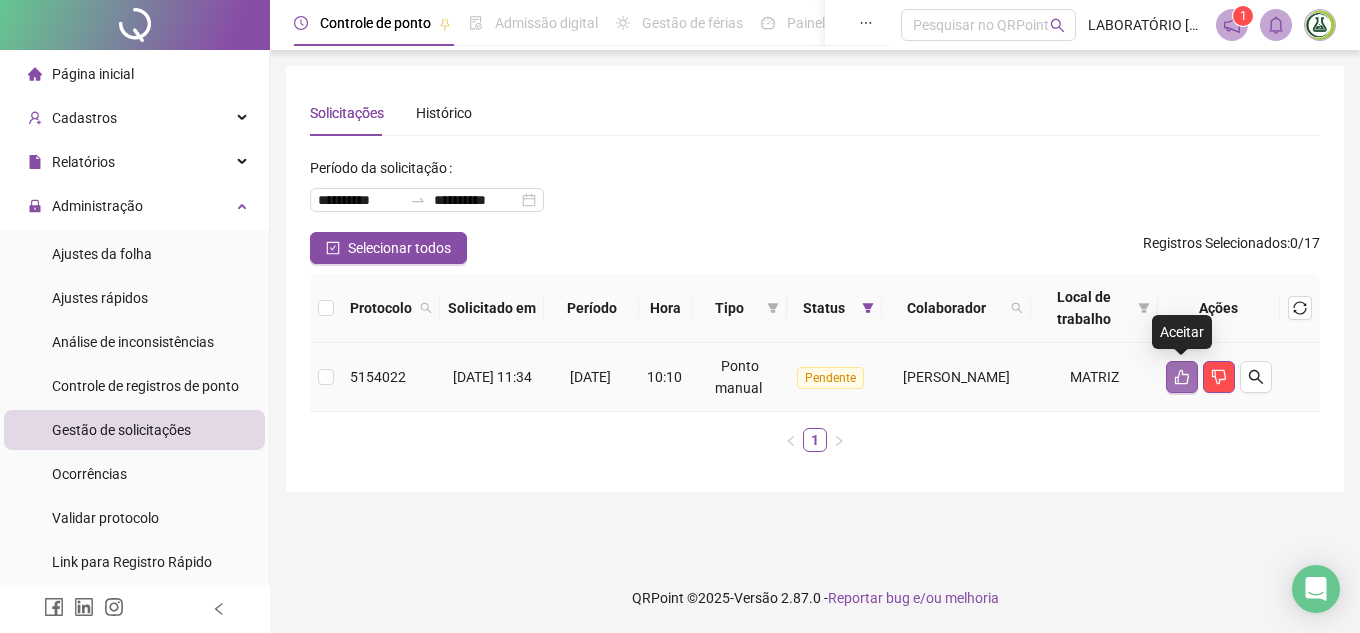 click 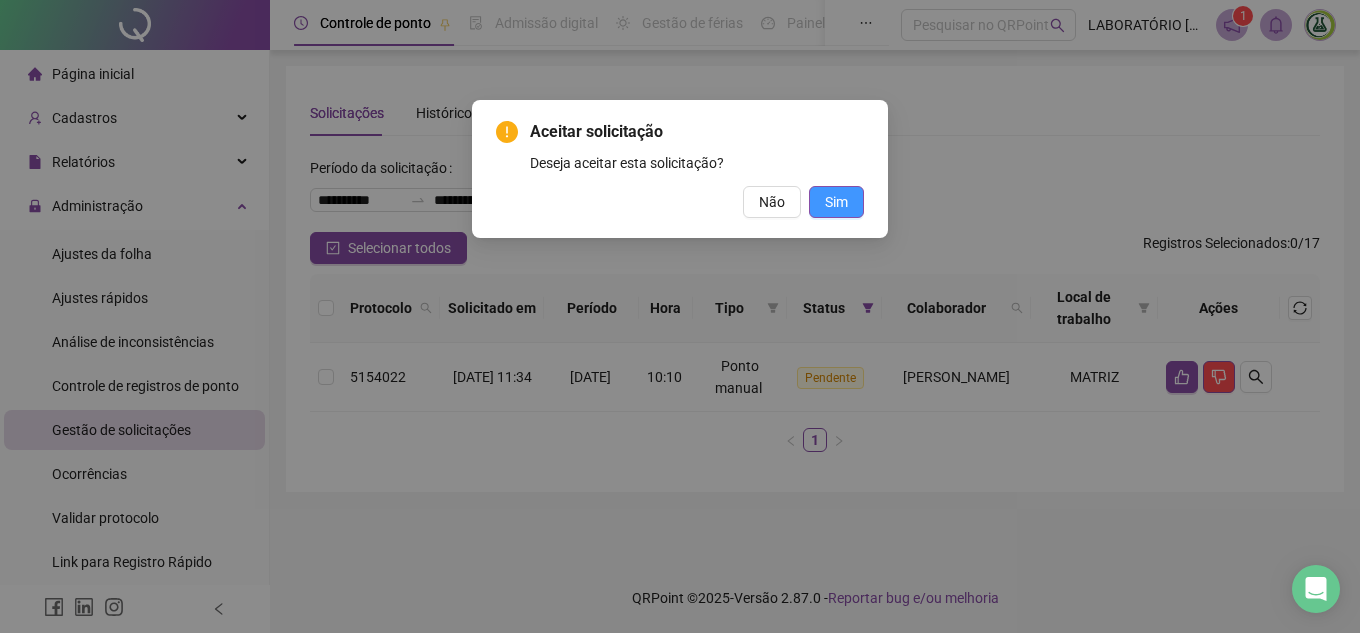 click on "Sim" at bounding box center [836, 202] 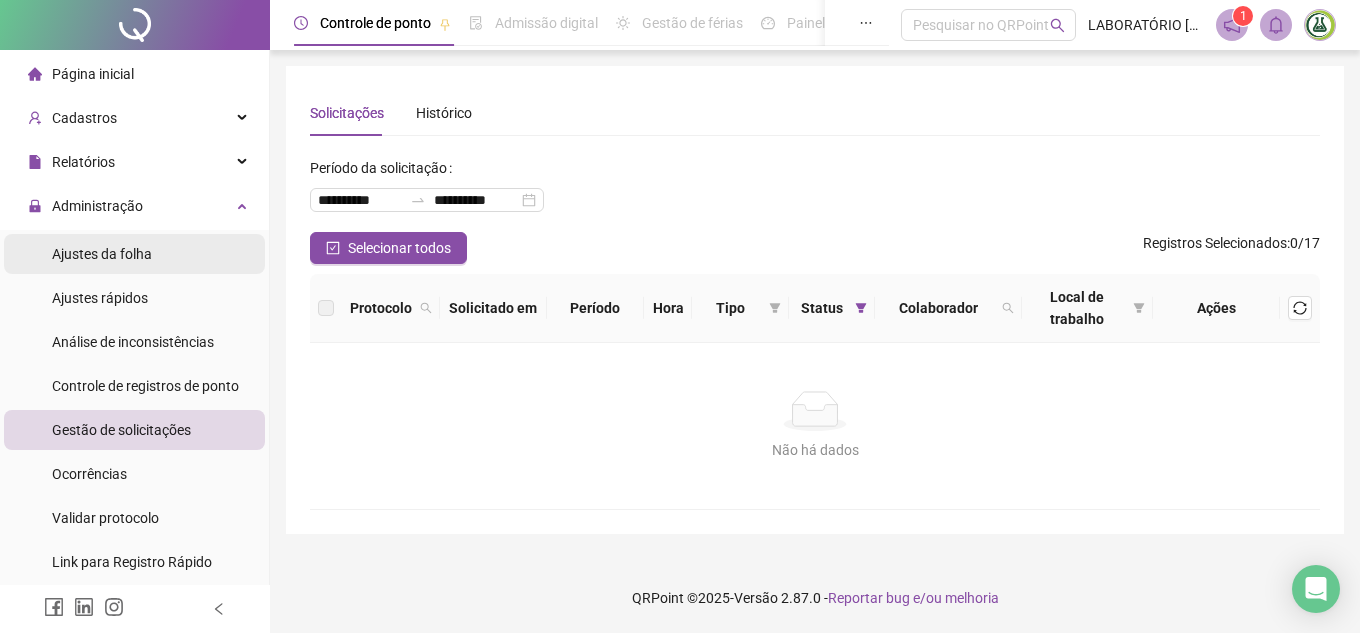 click on "Ajustes da folha" at bounding box center [102, 254] 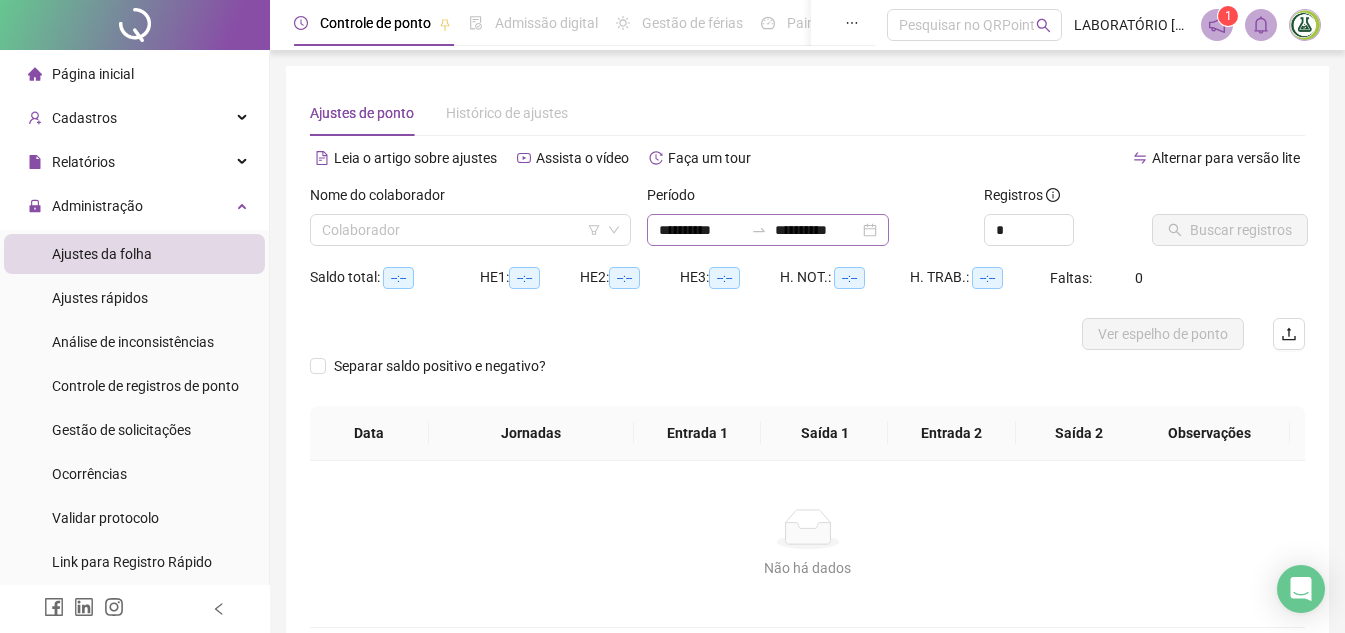 click on "**********" at bounding box center (768, 230) 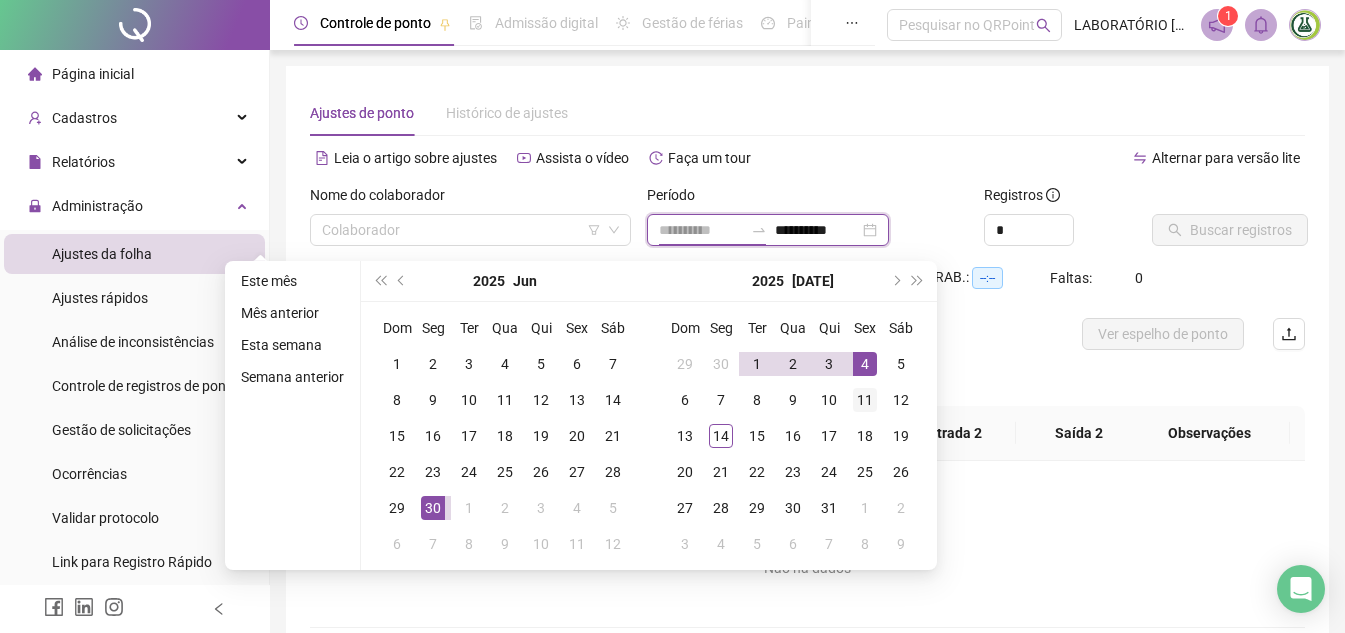 type on "**********" 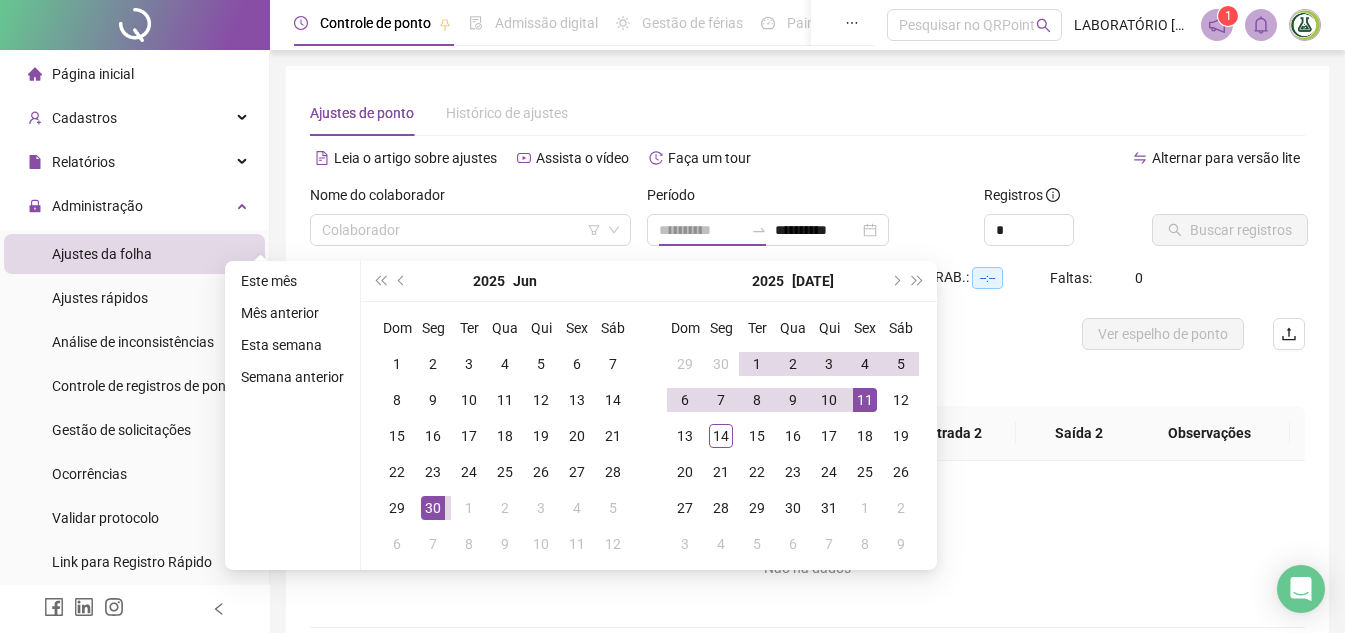 click on "11" at bounding box center [865, 400] 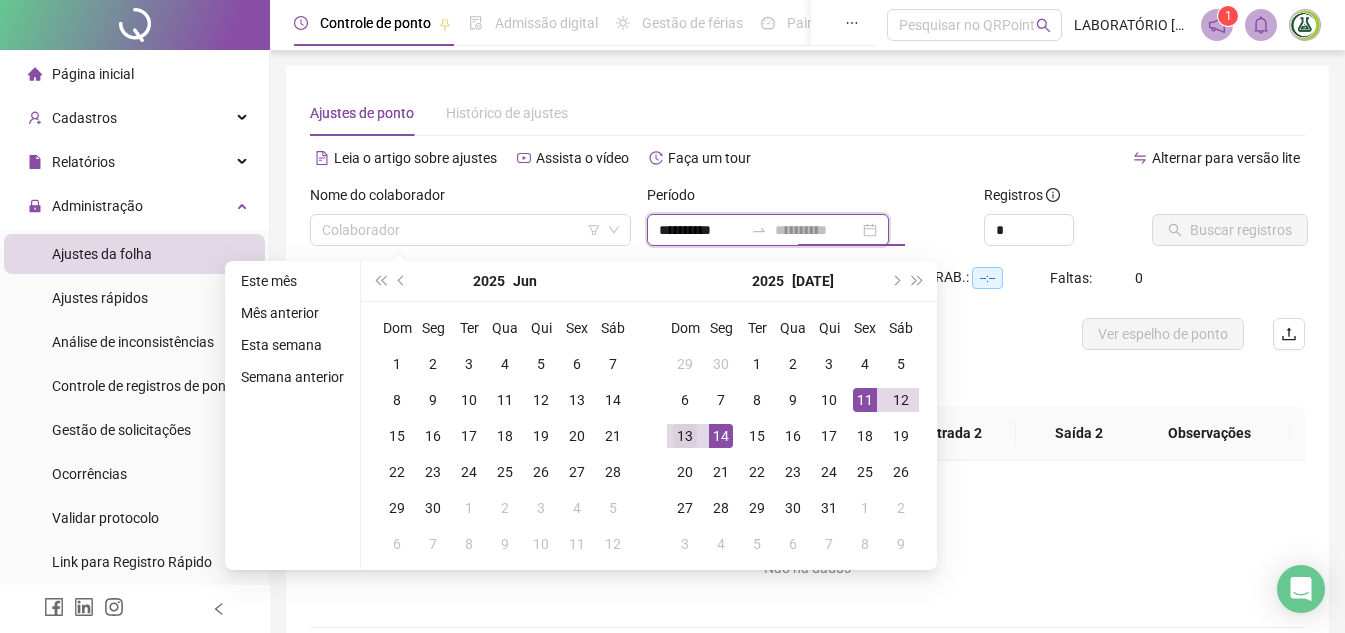 type on "**********" 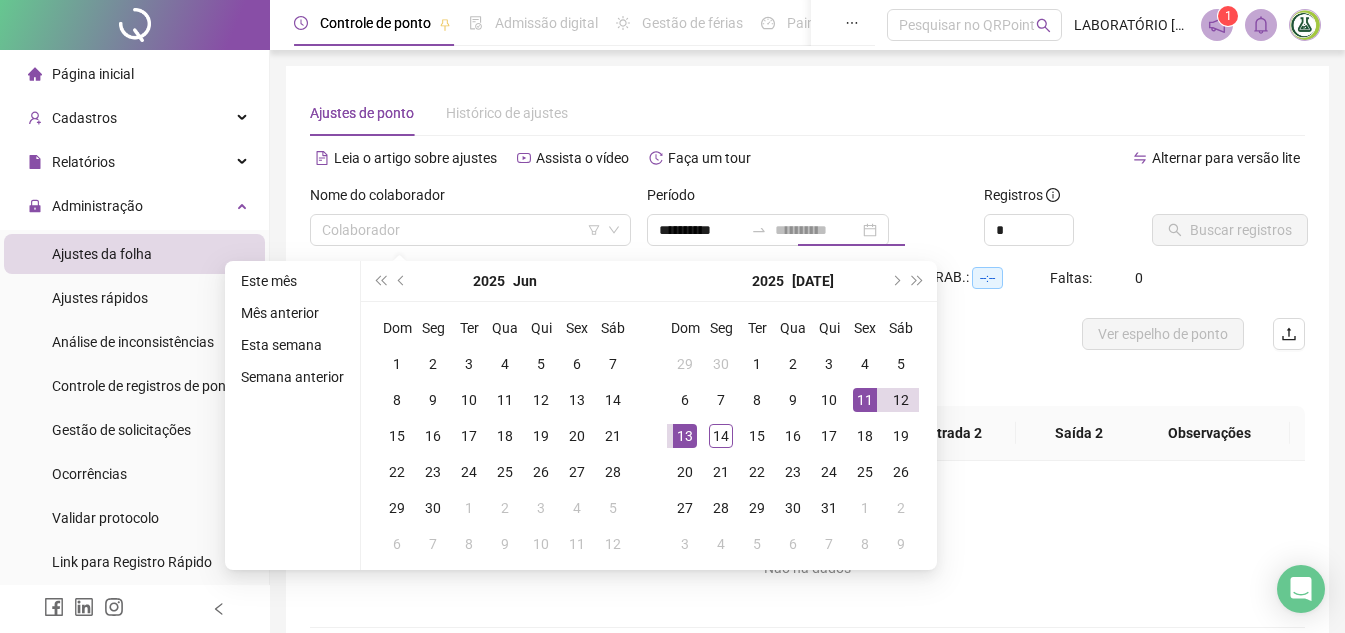 click on "13" at bounding box center [685, 436] 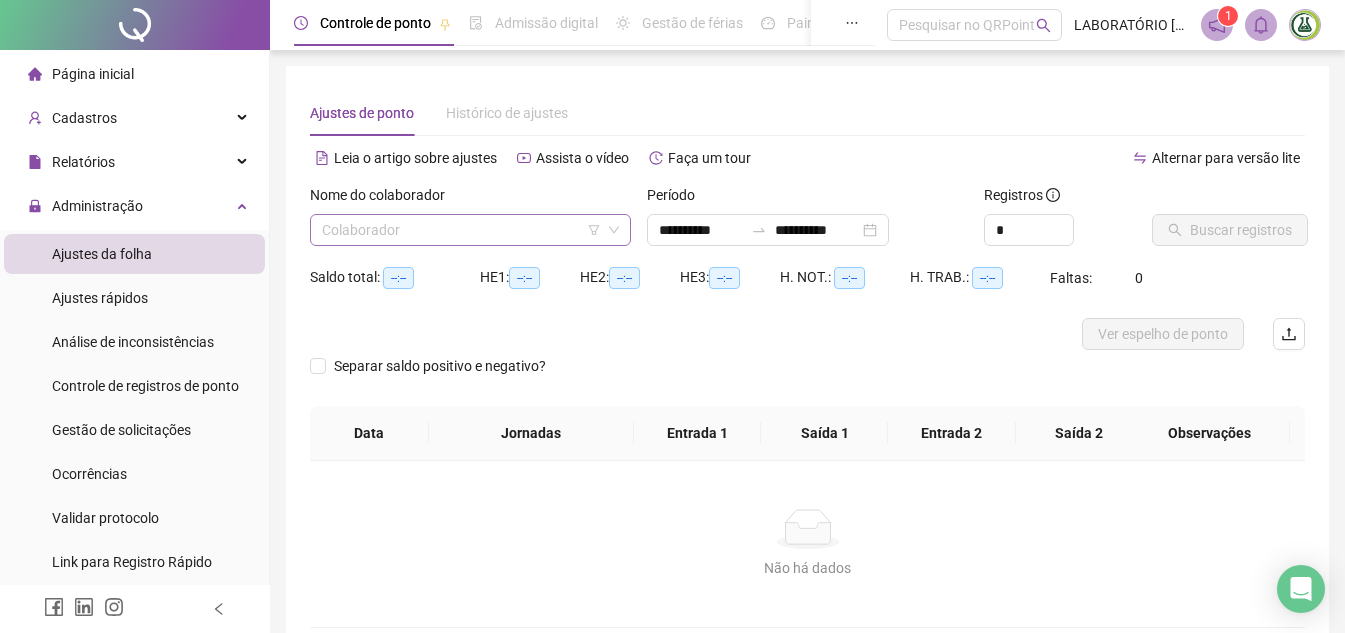 click at bounding box center [464, 230] 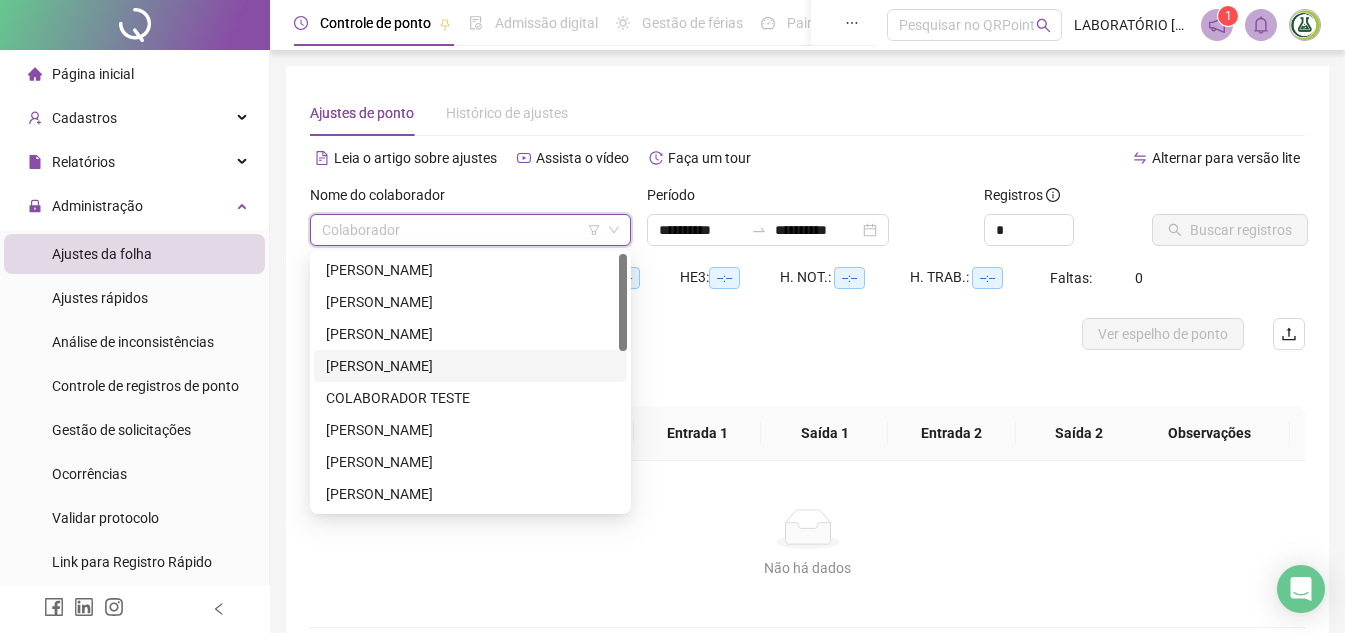 click on "[PERSON_NAME]" at bounding box center [470, 366] 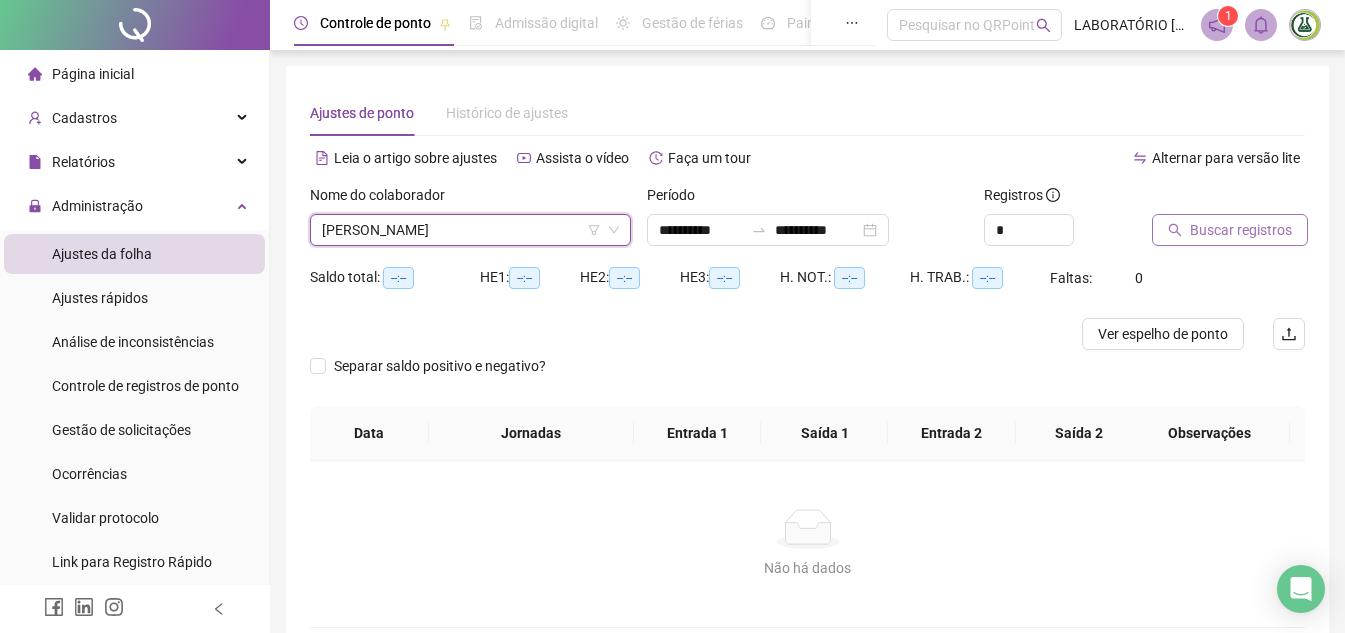click on "Buscar registros" at bounding box center (1241, 230) 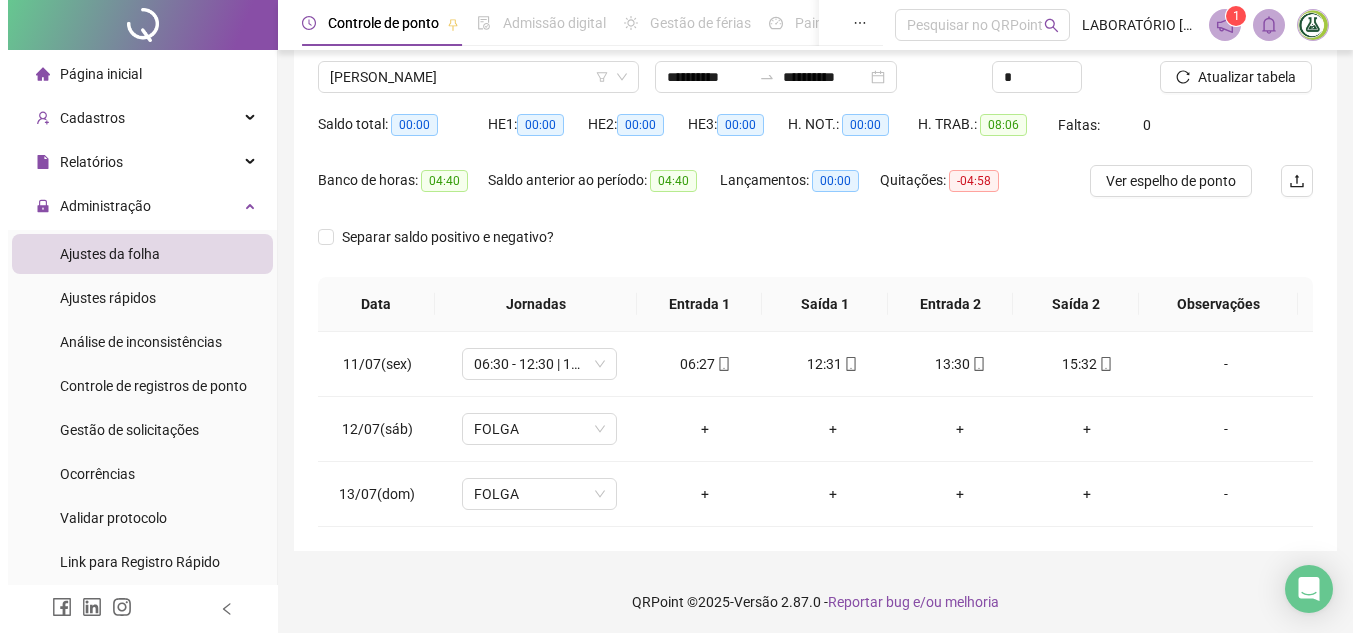 scroll, scrollTop: 157, scrollLeft: 0, axis: vertical 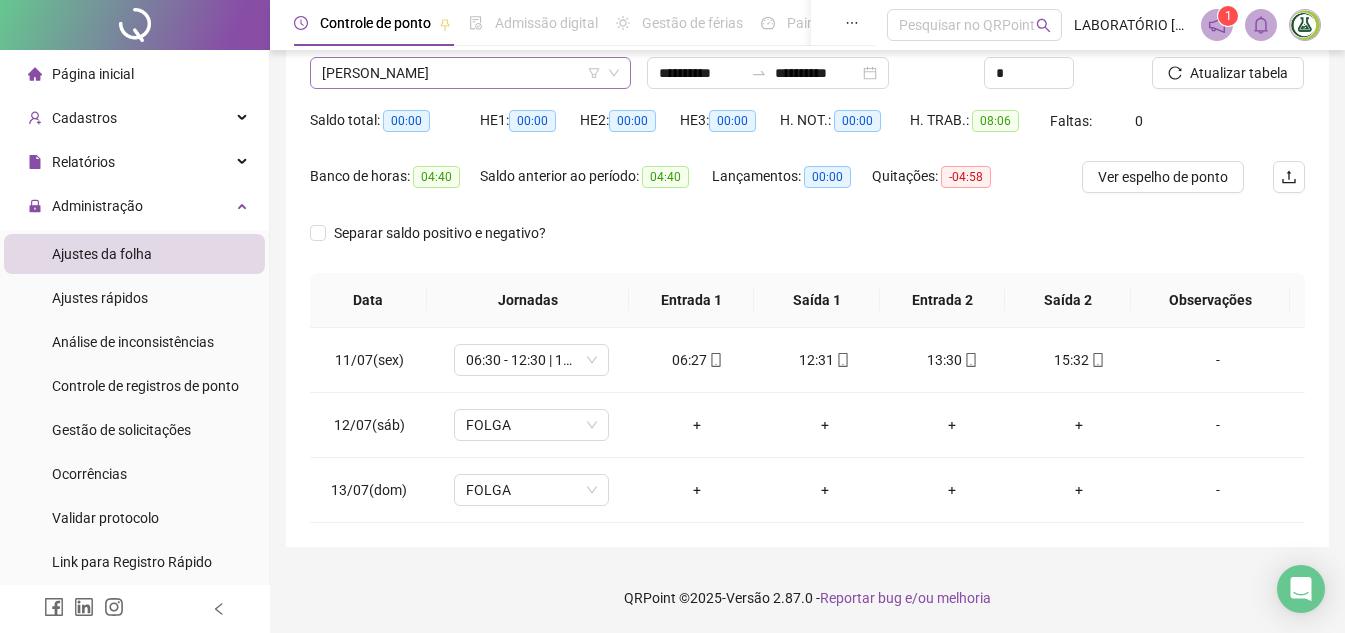 click on "[PERSON_NAME]" at bounding box center (470, 73) 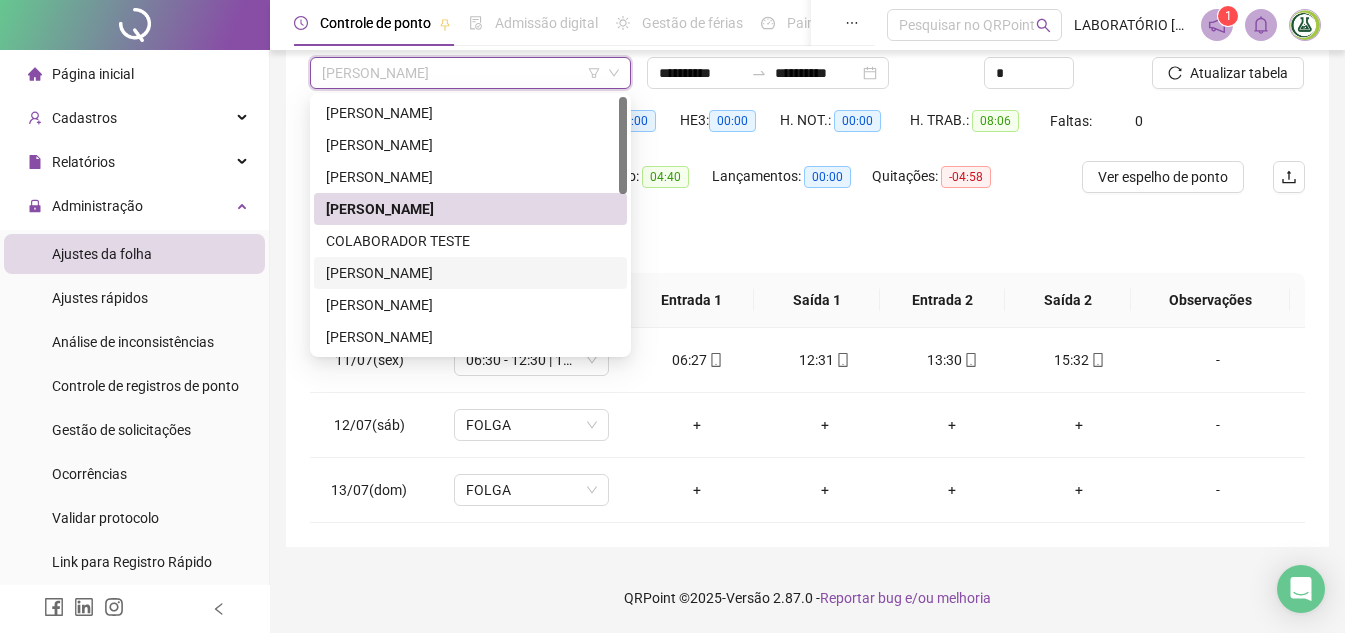 click on "[PERSON_NAME]" at bounding box center (470, 273) 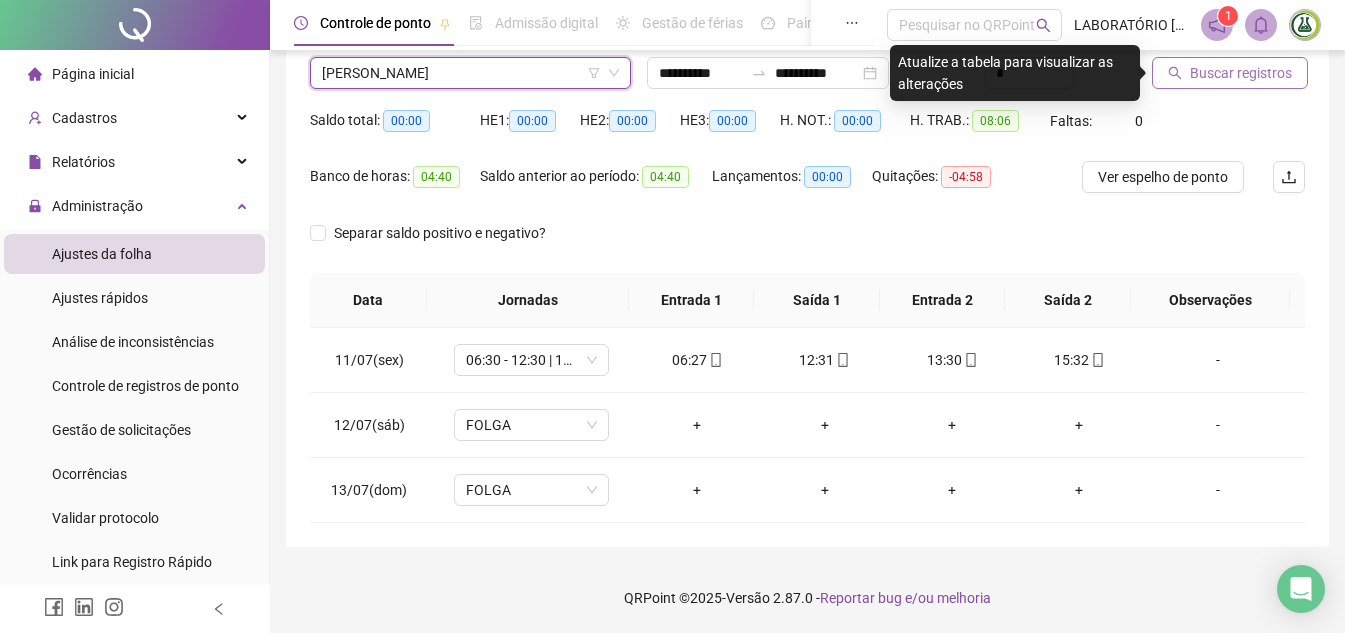 click on "Buscar registros" at bounding box center [1241, 73] 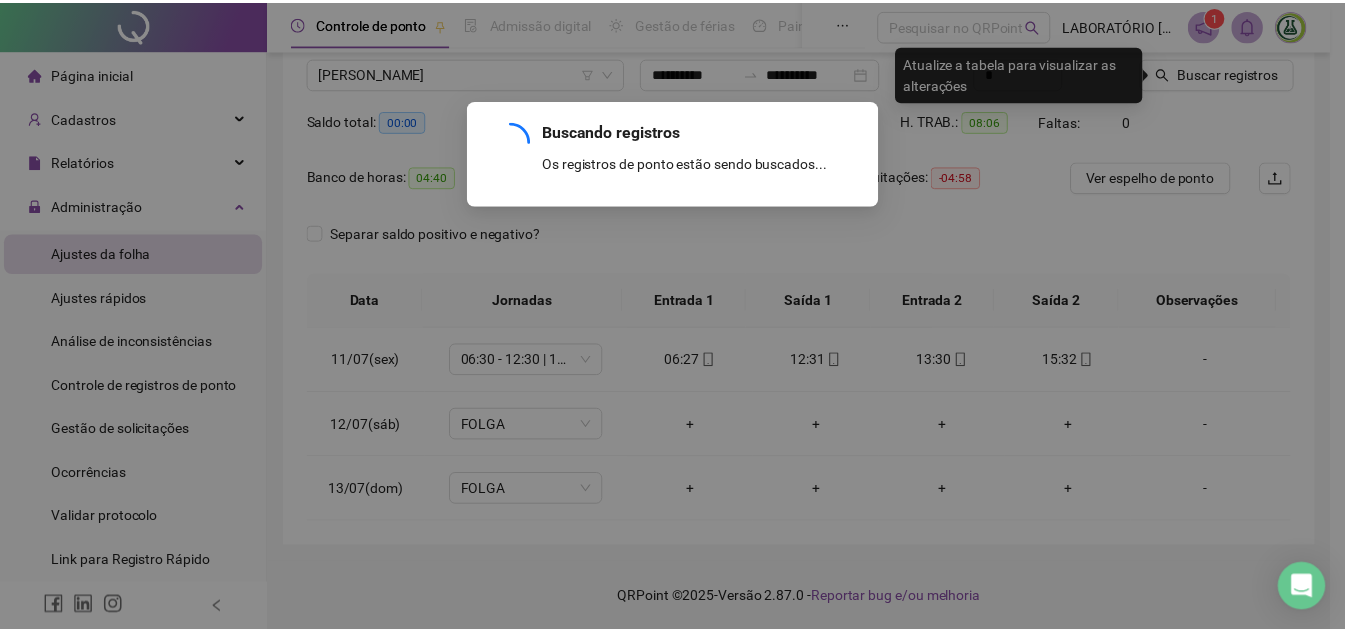 scroll, scrollTop: 133, scrollLeft: 0, axis: vertical 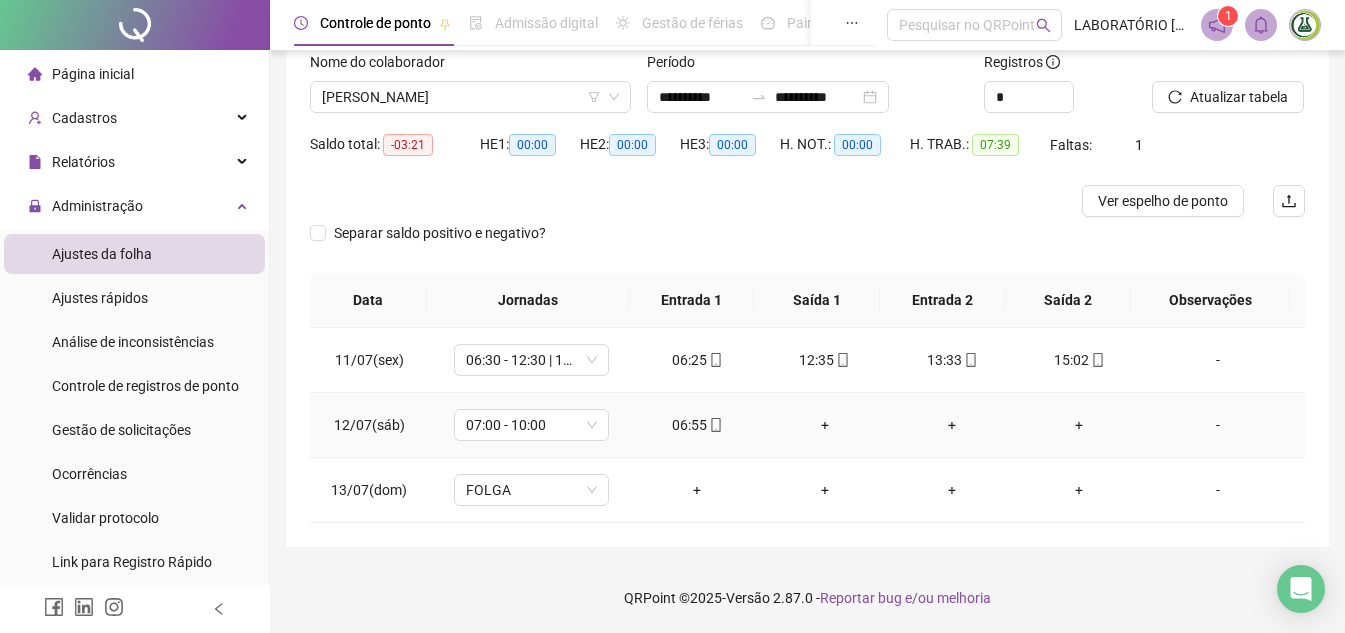 click on "+" at bounding box center [824, 425] 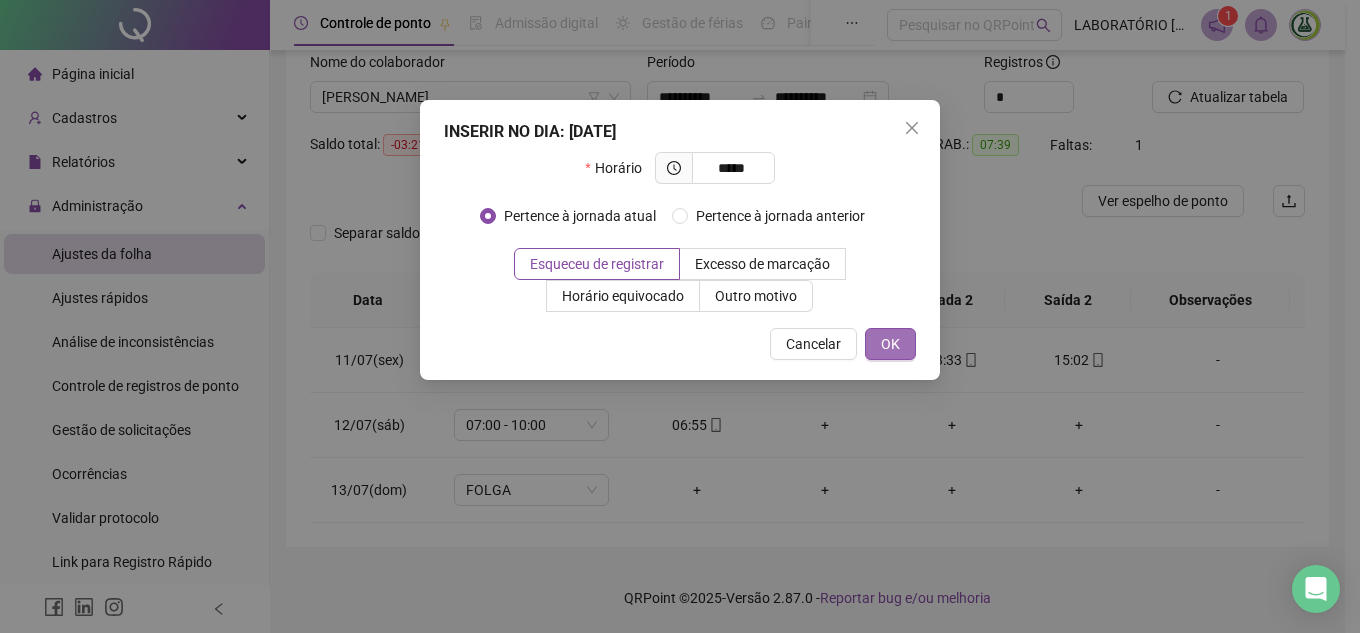 type on "*****" 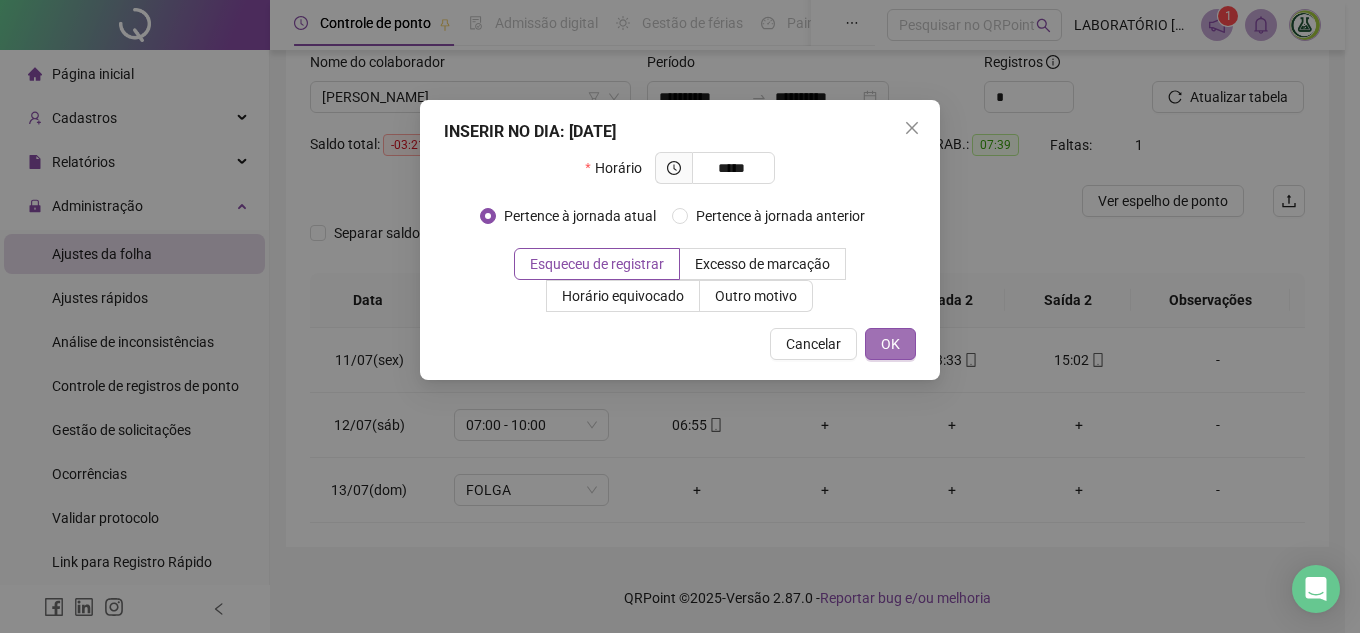 click on "OK" at bounding box center (890, 344) 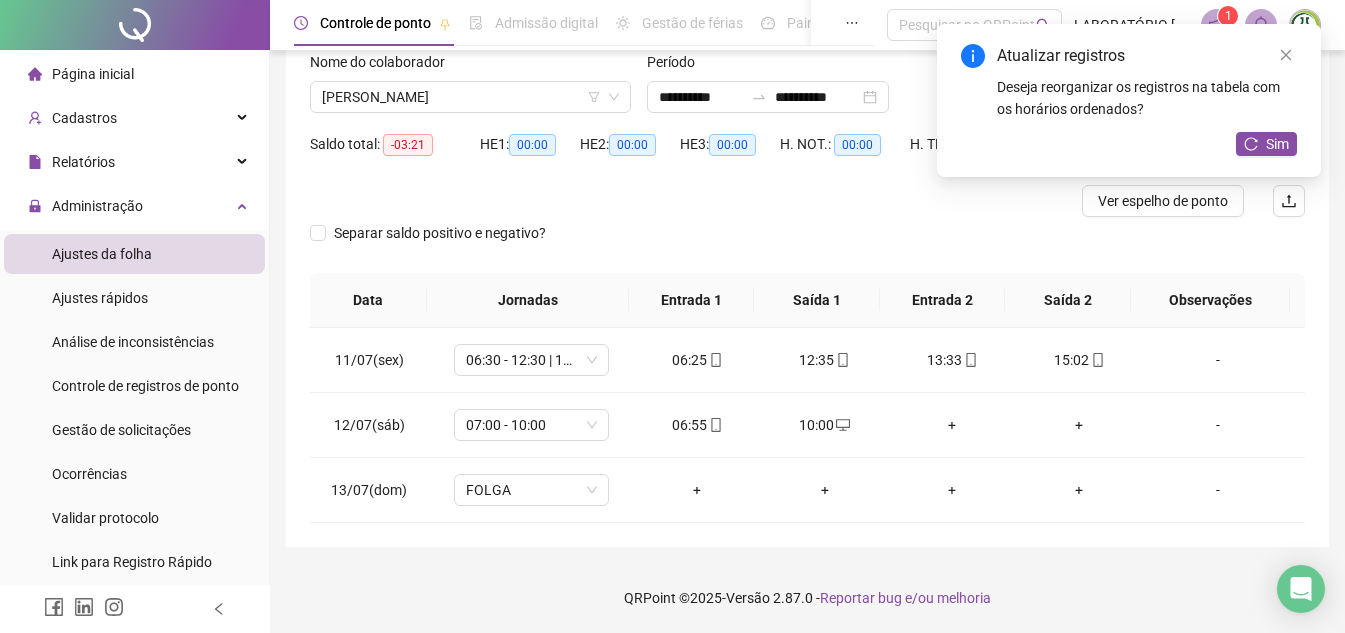 click on "Atualizar registros Deseja reorganizar os registros na tabela com os horários ordenados? Sim" at bounding box center [1129, 100] 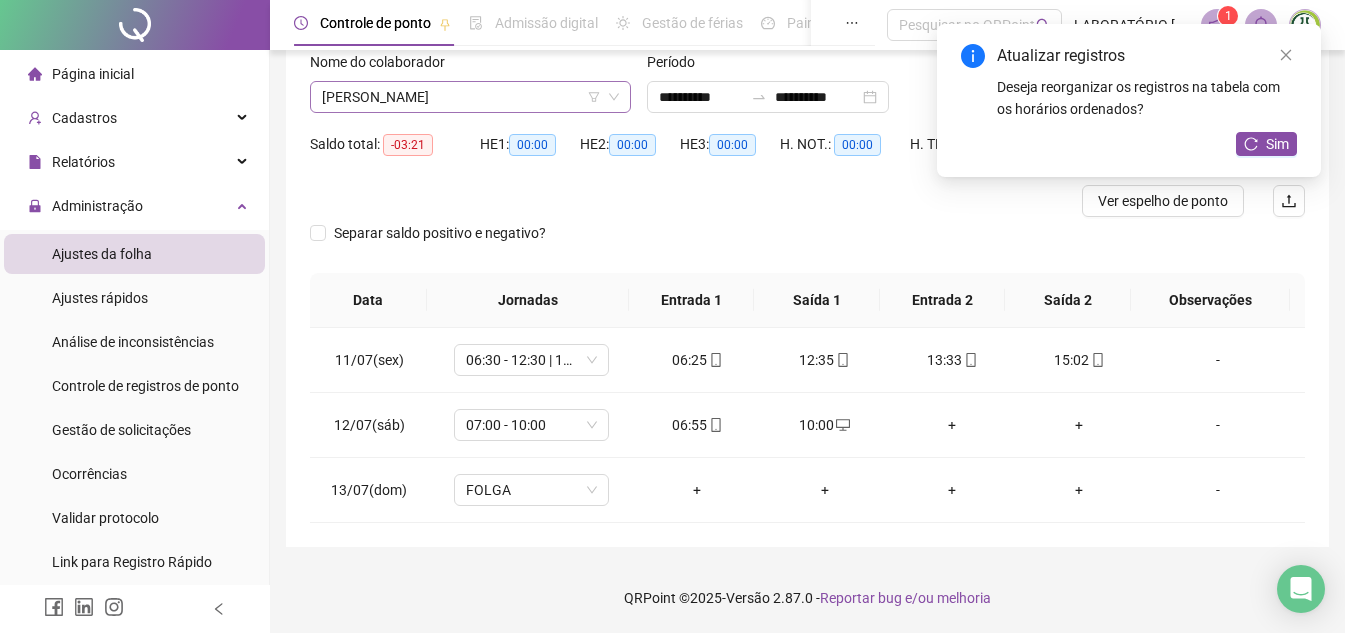 click on "[PERSON_NAME]" at bounding box center [470, 97] 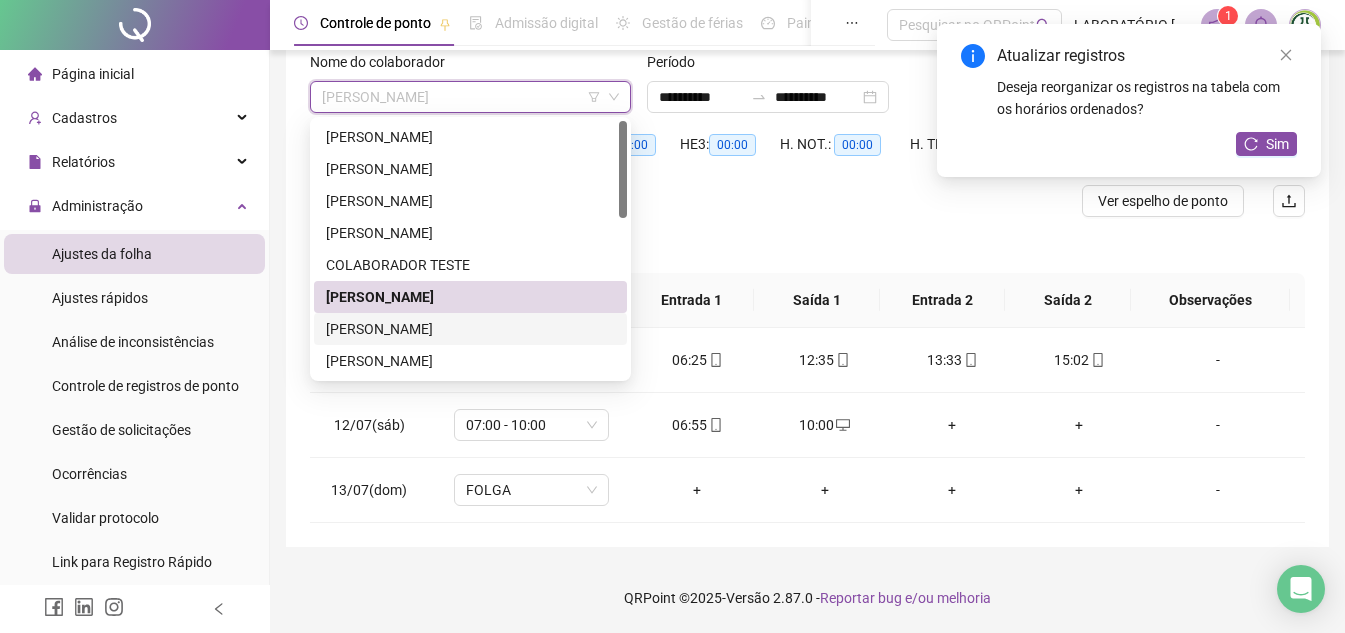 click on "[PERSON_NAME]" at bounding box center [470, 329] 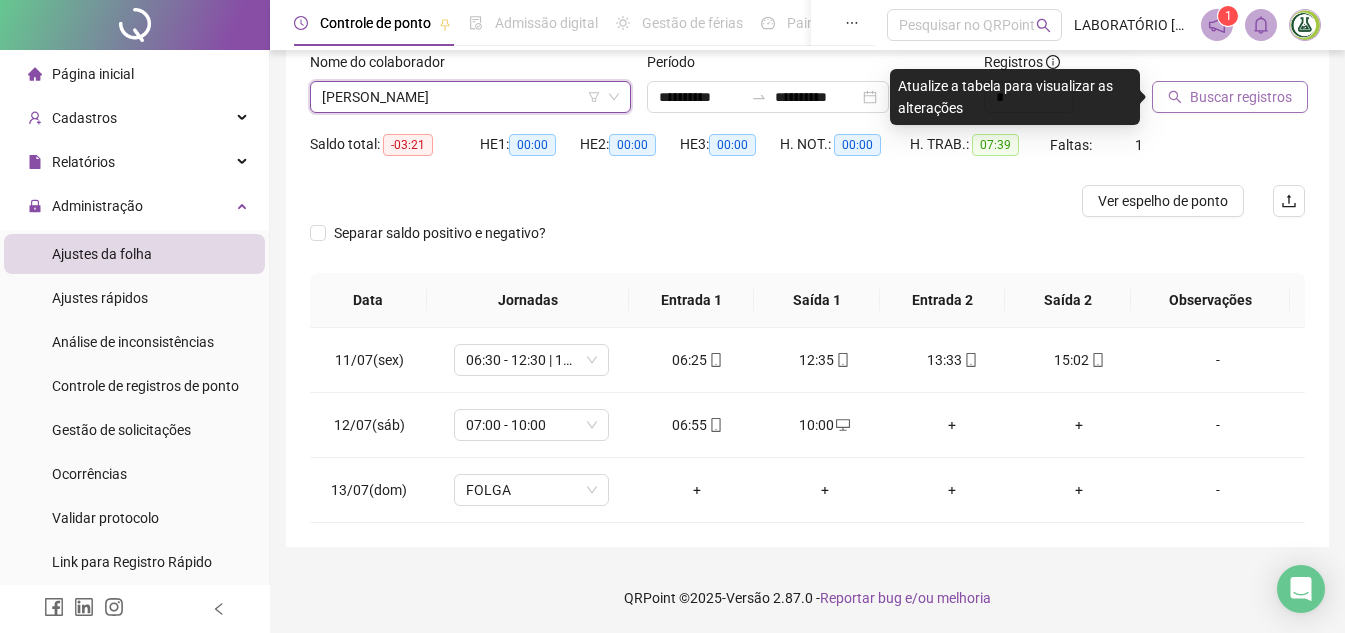 click on "Buscar registros" at bounding box center (1241, 97) 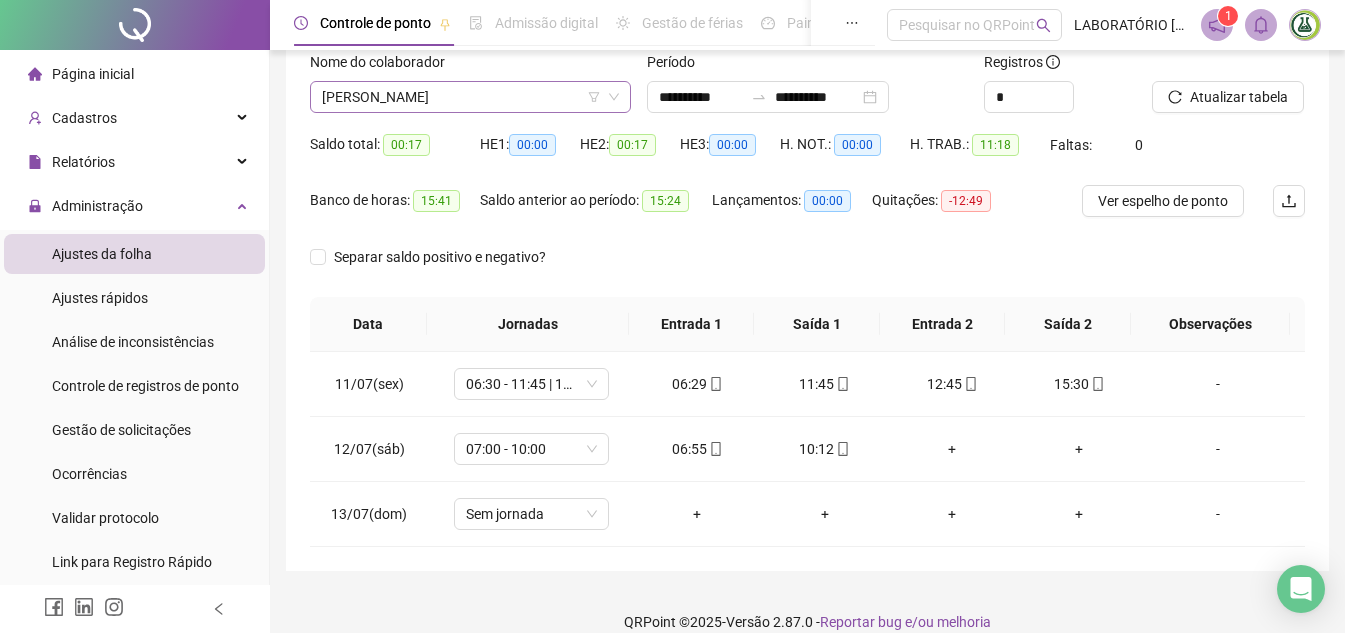 click on "[PERSON_NAME]" at bounding box center [470, 97] 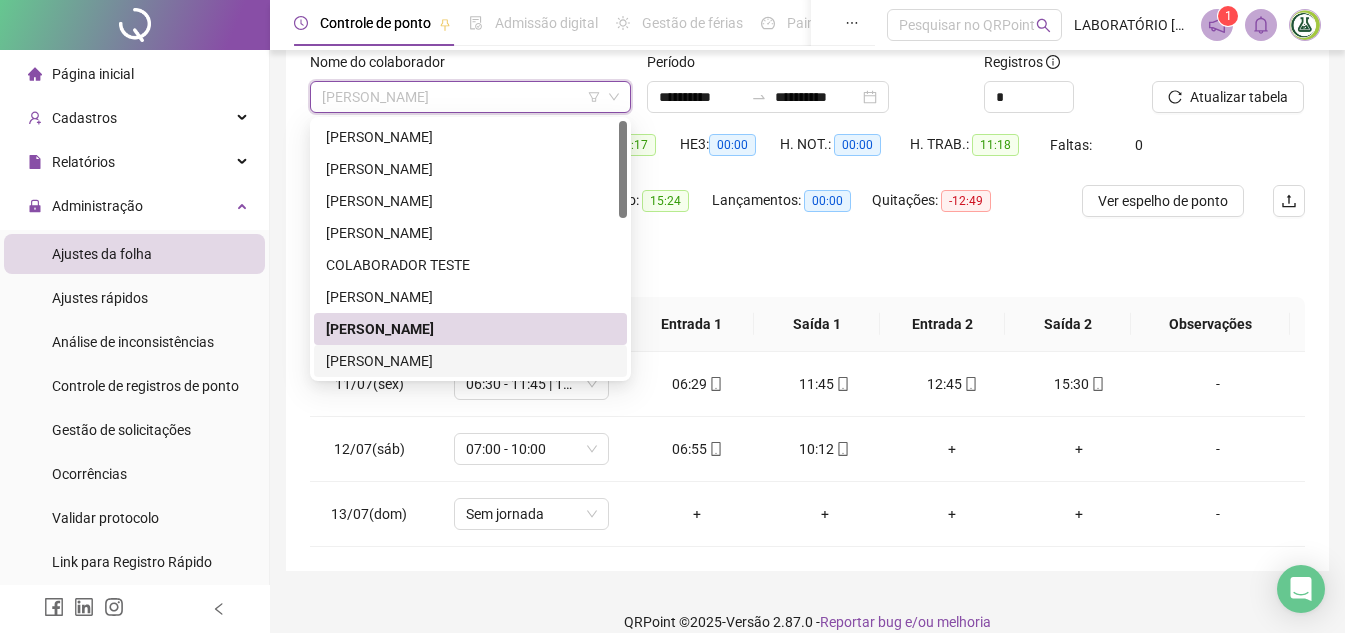 click on "[PERSON_NAME]" at bounding box center [470, 361] 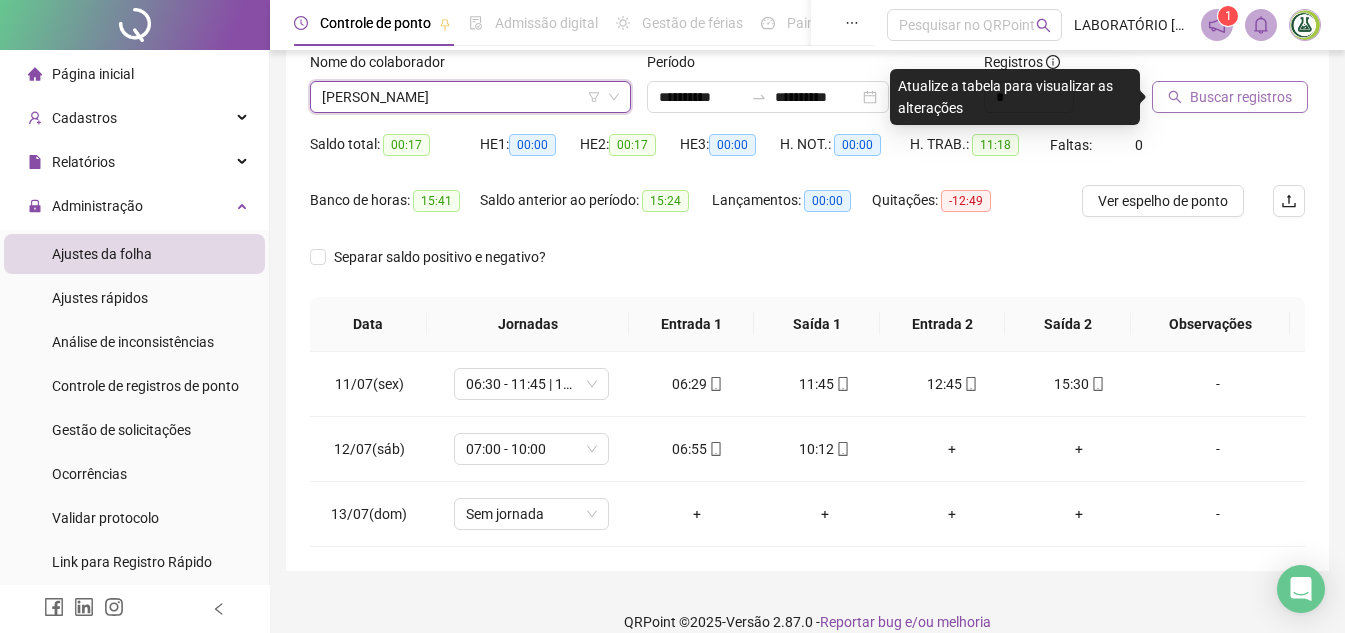 click on "Buscar registros" at bounding box center (1241, 97) 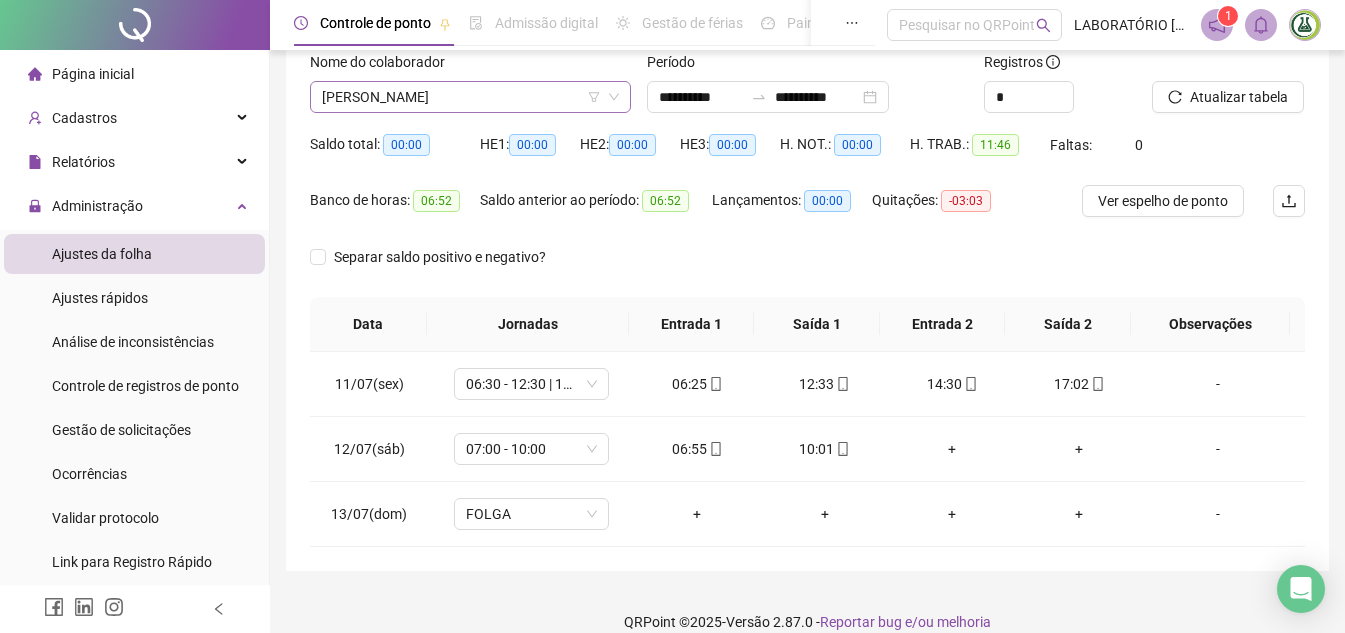click on "[PERSON_NAME]" at bounding box center (470, 97) 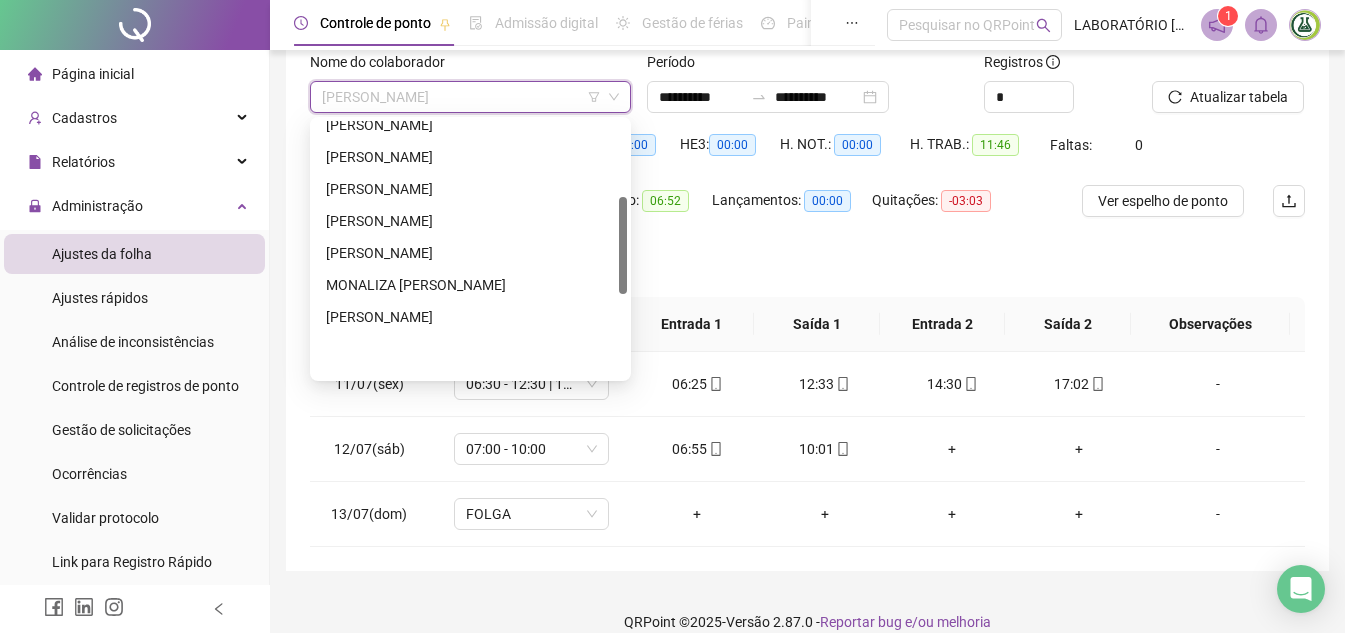scroll, scrollTop: 200, scrollLeft: 0, axis: vertical 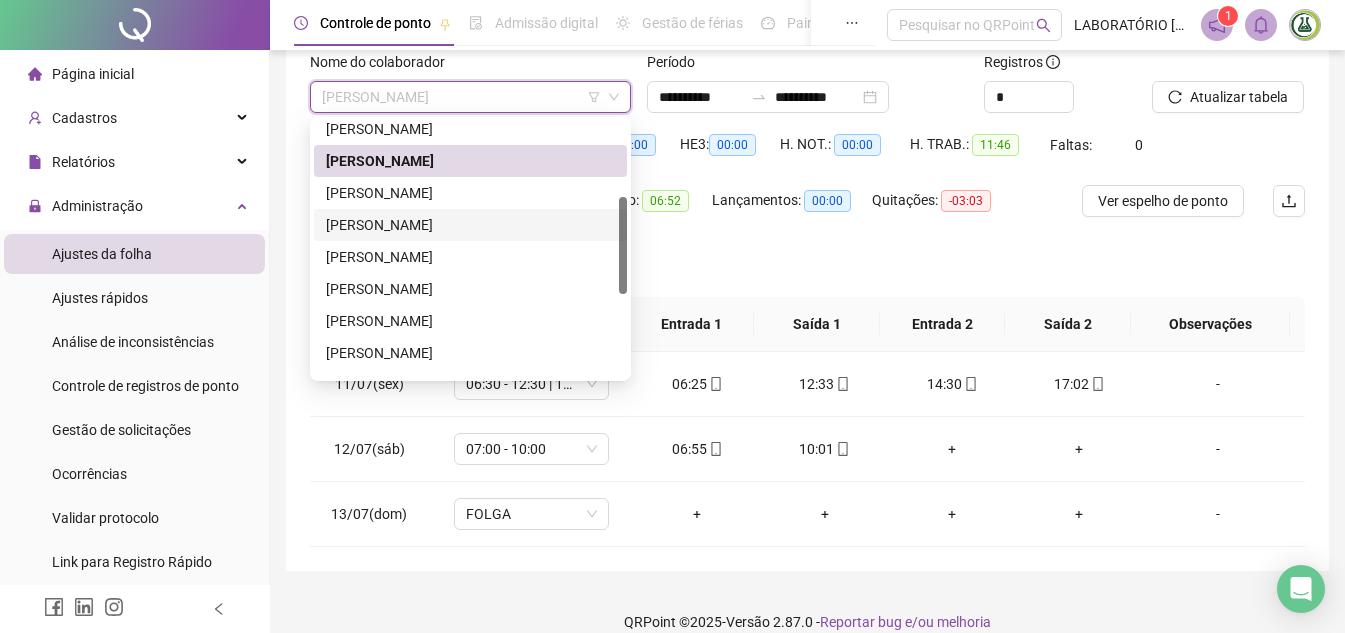click on "[PERSON_NAME]" at bounding box center (470, 225) 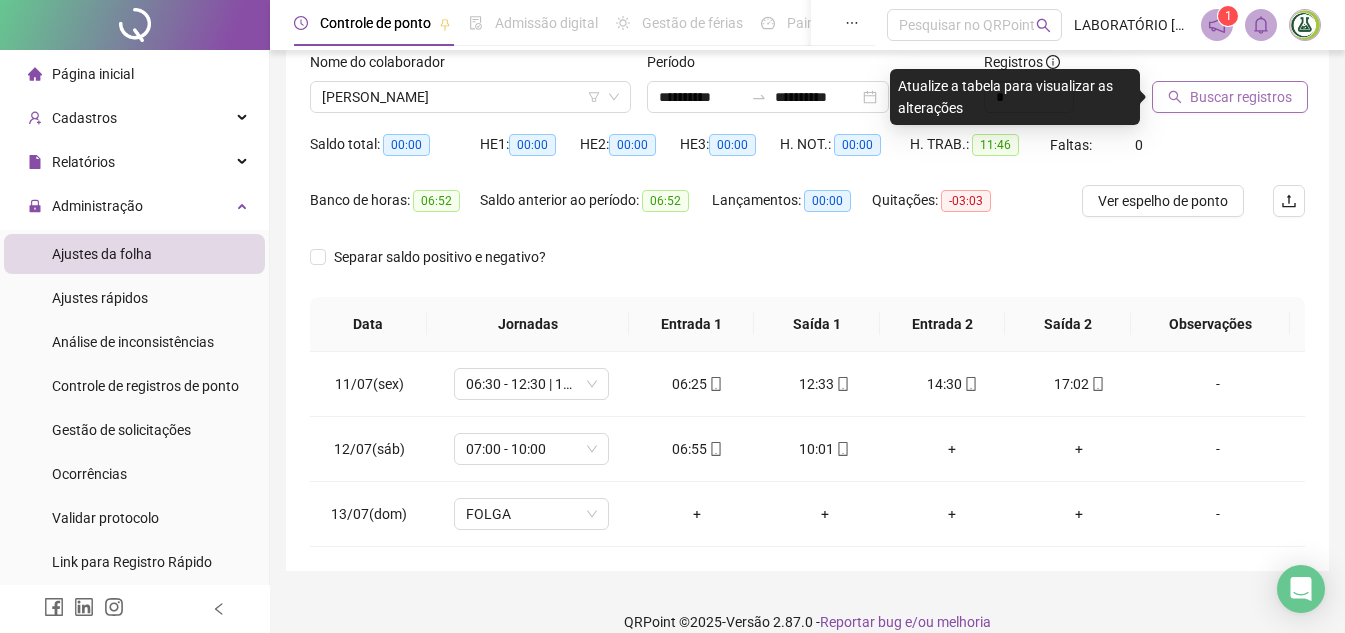 click on "Buscar registros" at bounding box center (1241, 97) 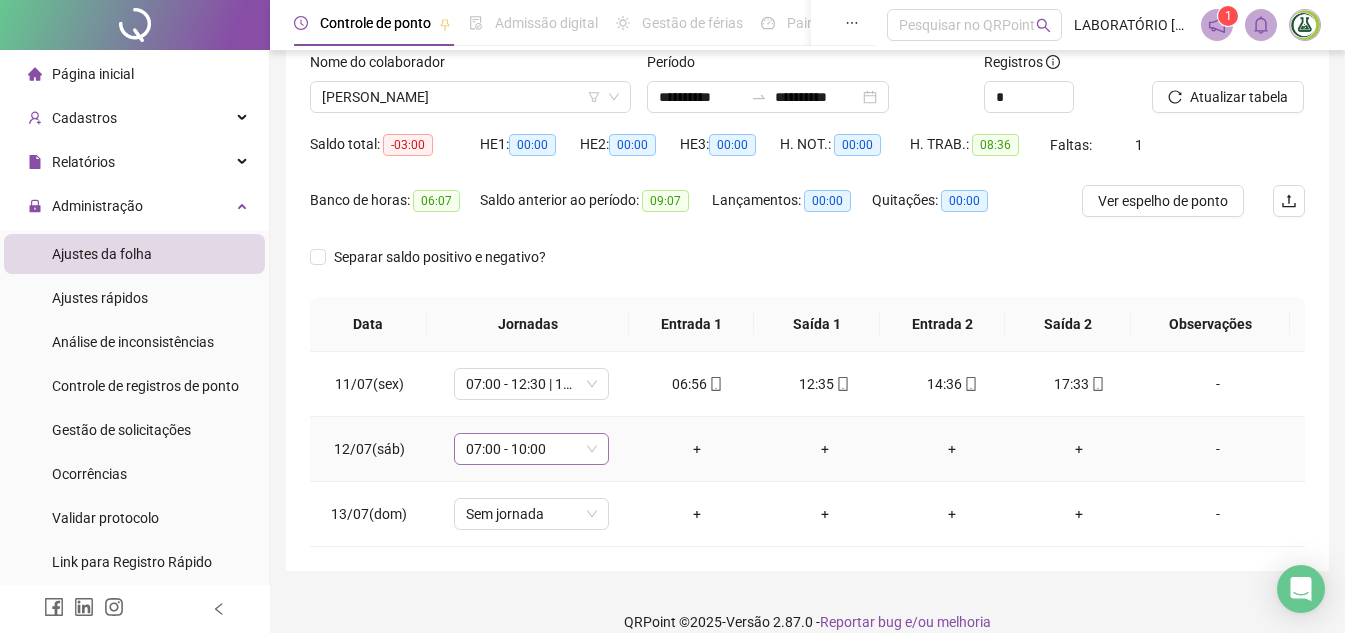 click on "07:00 - 10:00" at bounding box center (531, 449) 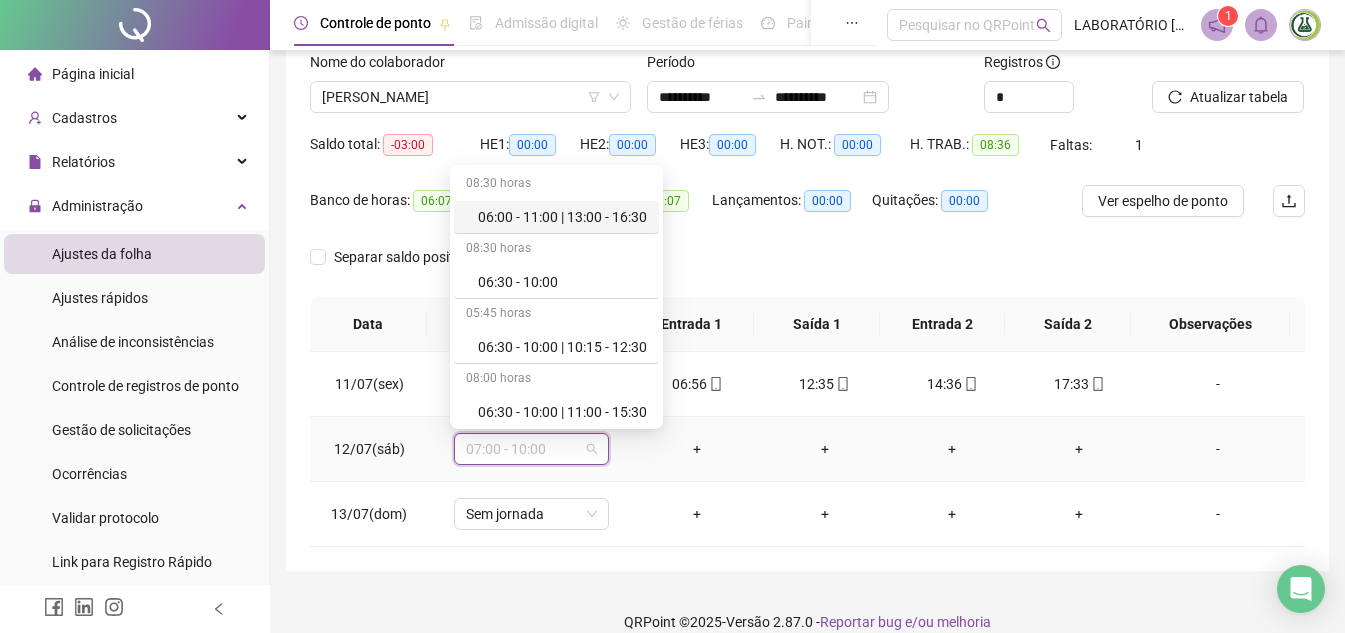 type on "*" 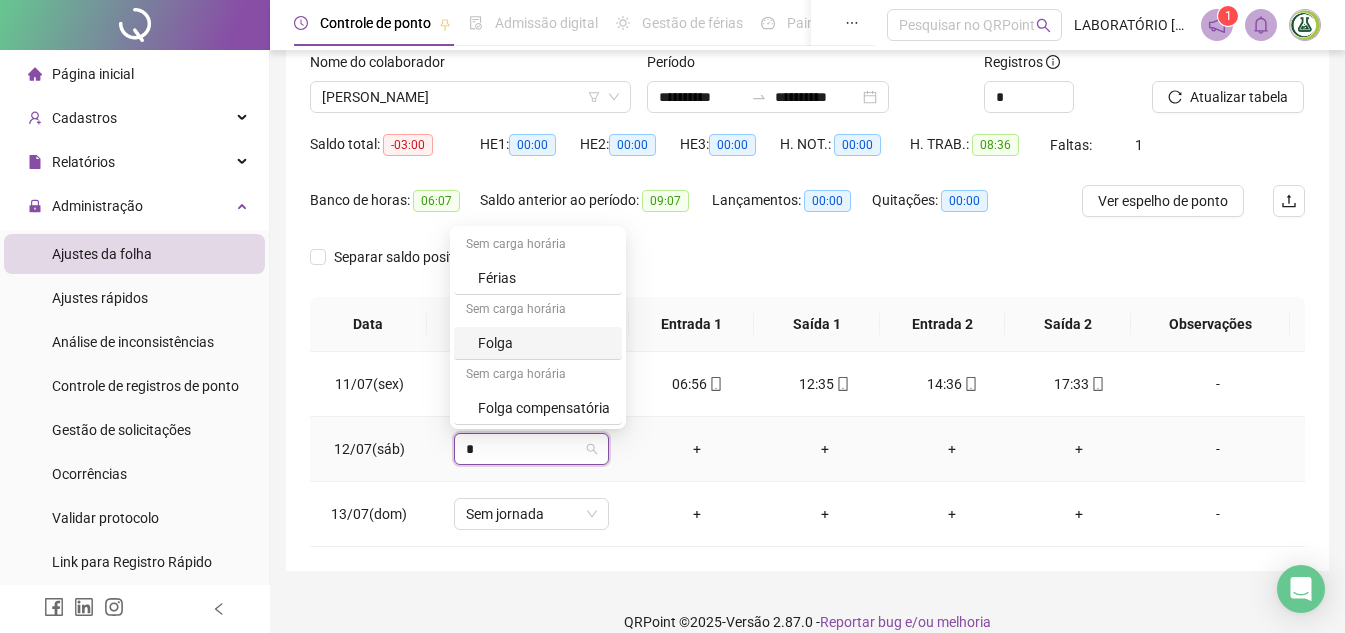 click on "Folga" at bounding box center (544, 343) 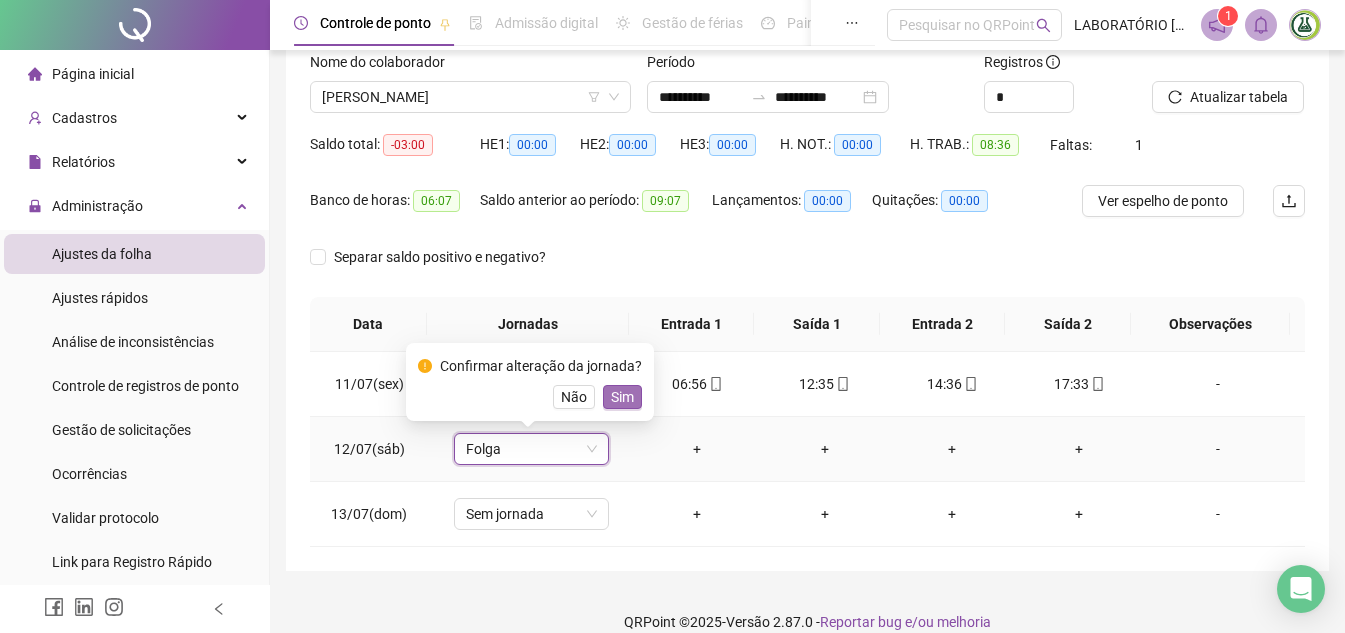 click on "Sim" at bounding box center (622, 397) 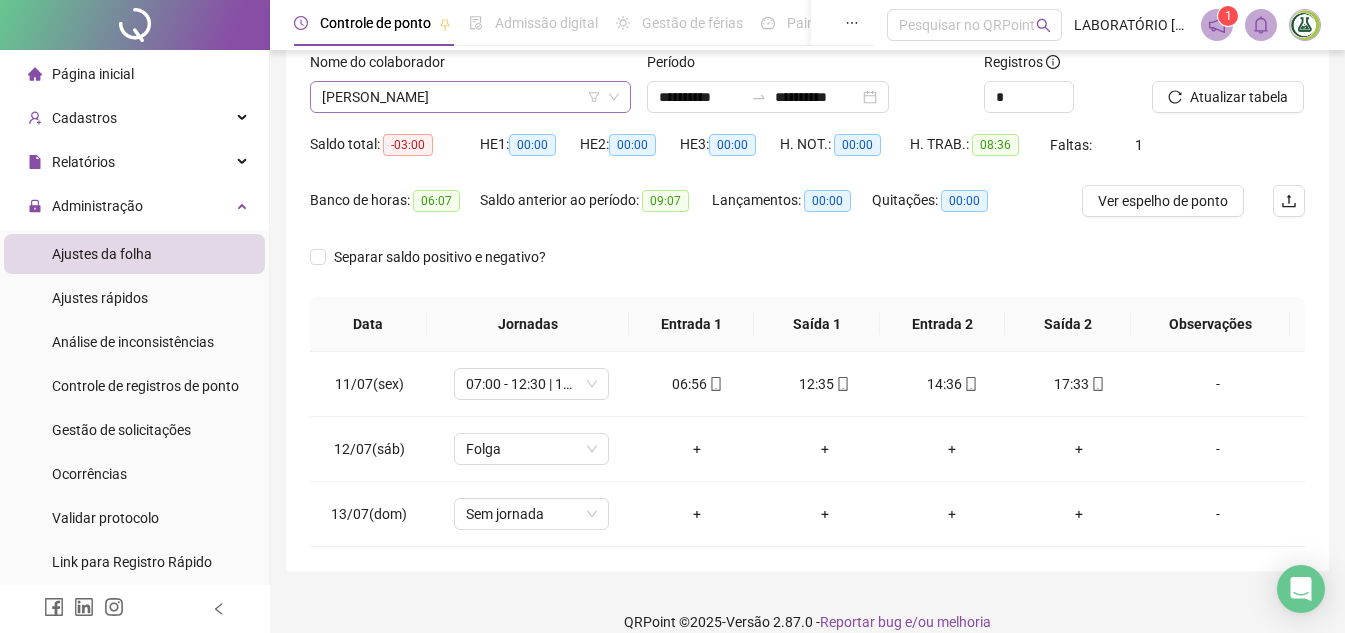 click on "[PERSON_NAME]" at bounding box center (470, 97) 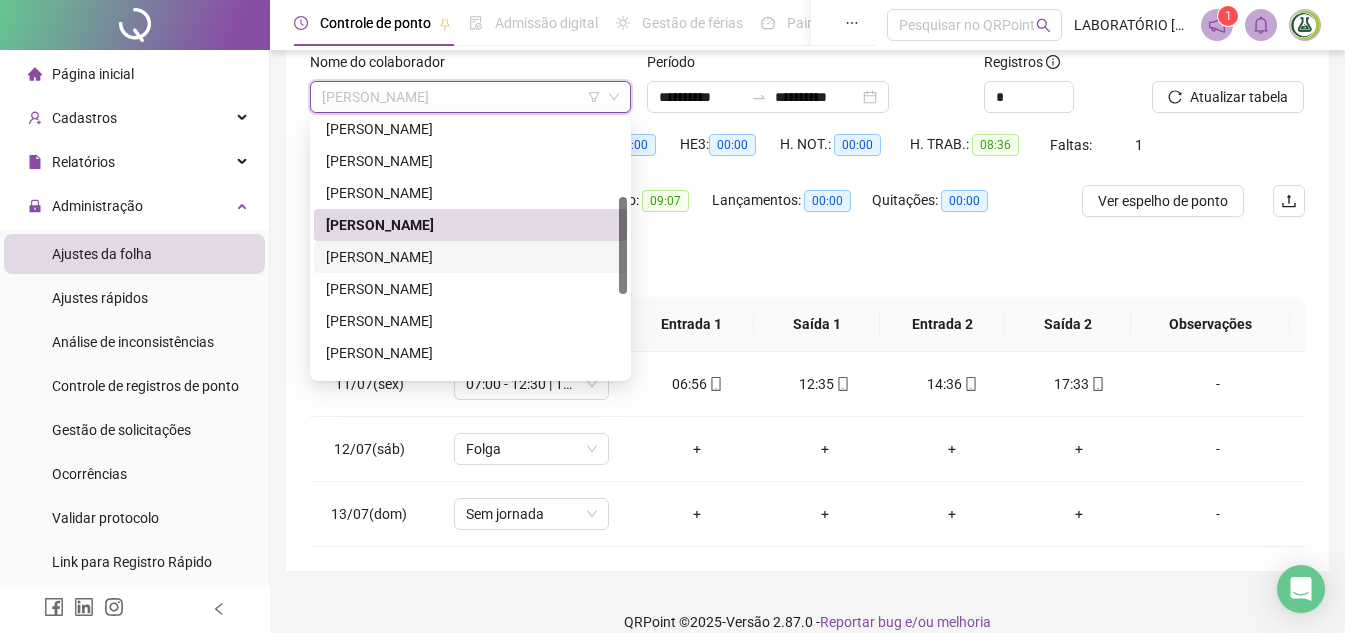 drag, startPoint x: 393, startPoint y: 255, endPoint x: 511, endPoint y: 241, distance: 118.82761 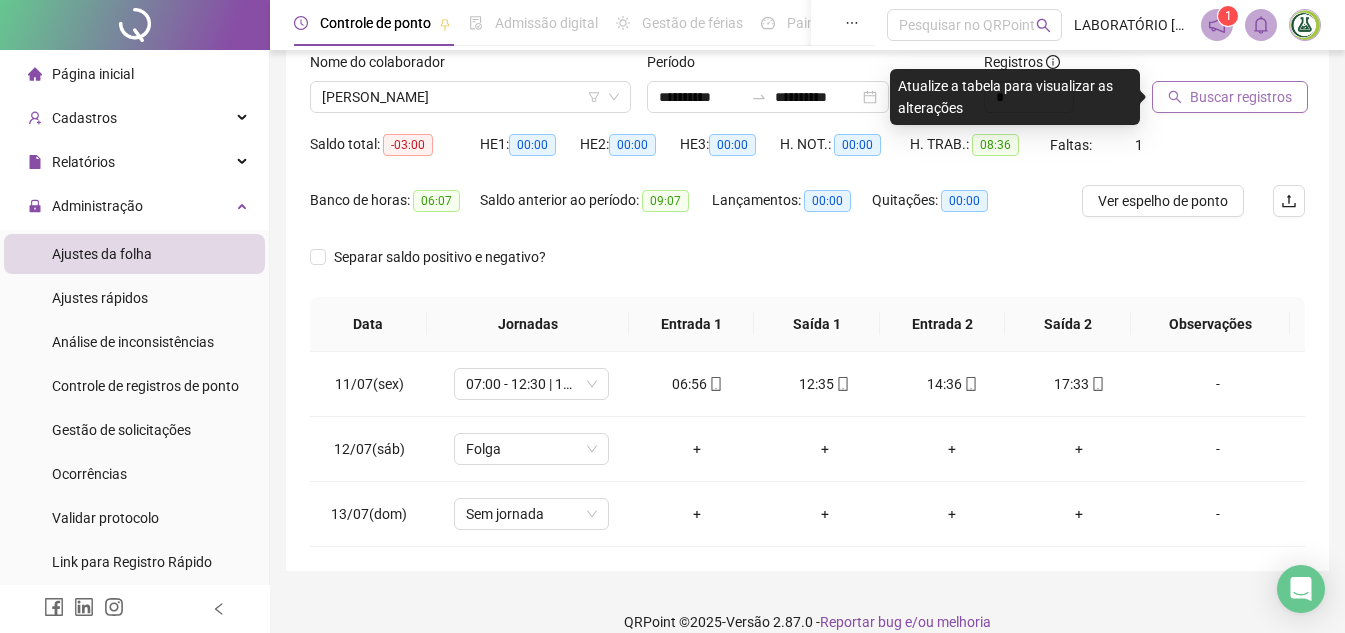 click on "Buscar registros" at bounding box center (1241, 97) 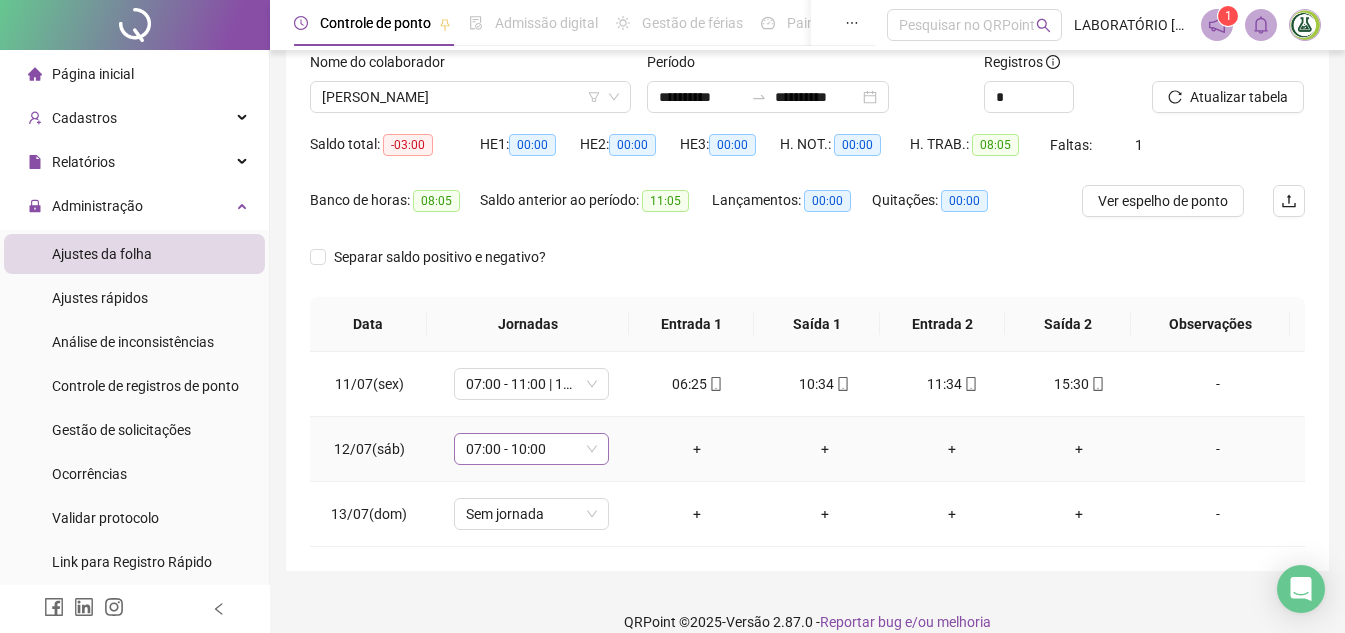 click on "07:00 - 10:00" at bounding box center [531, 449] 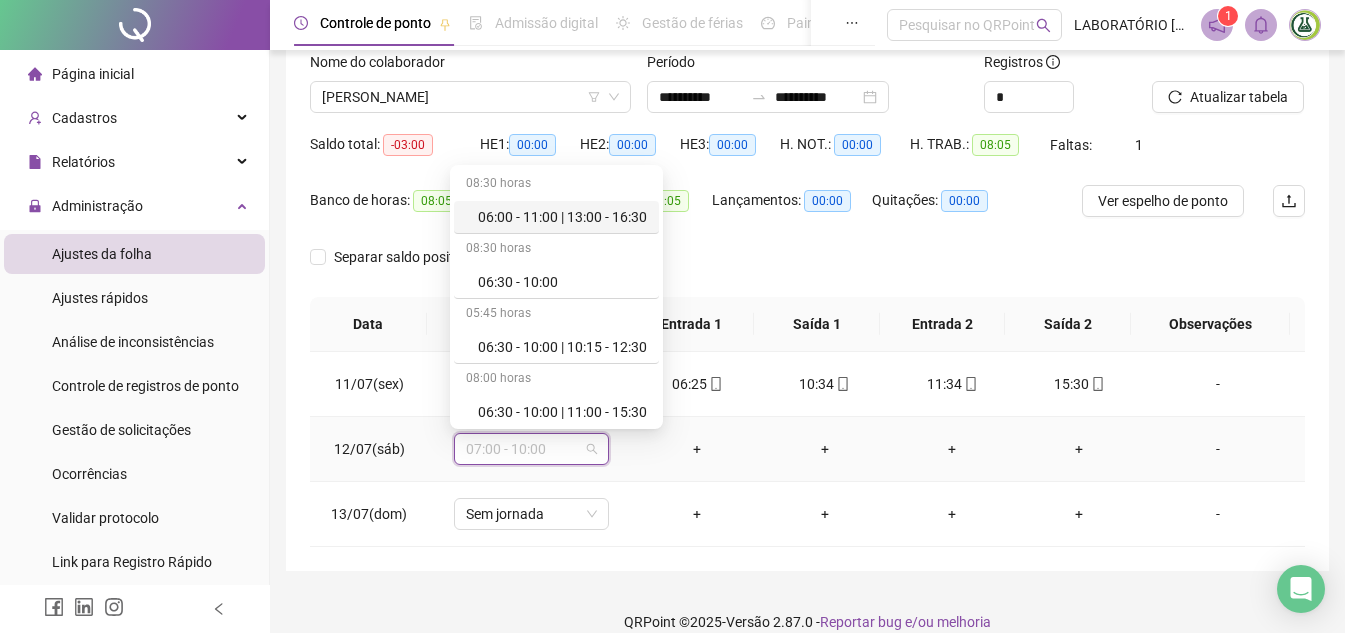type on "*" 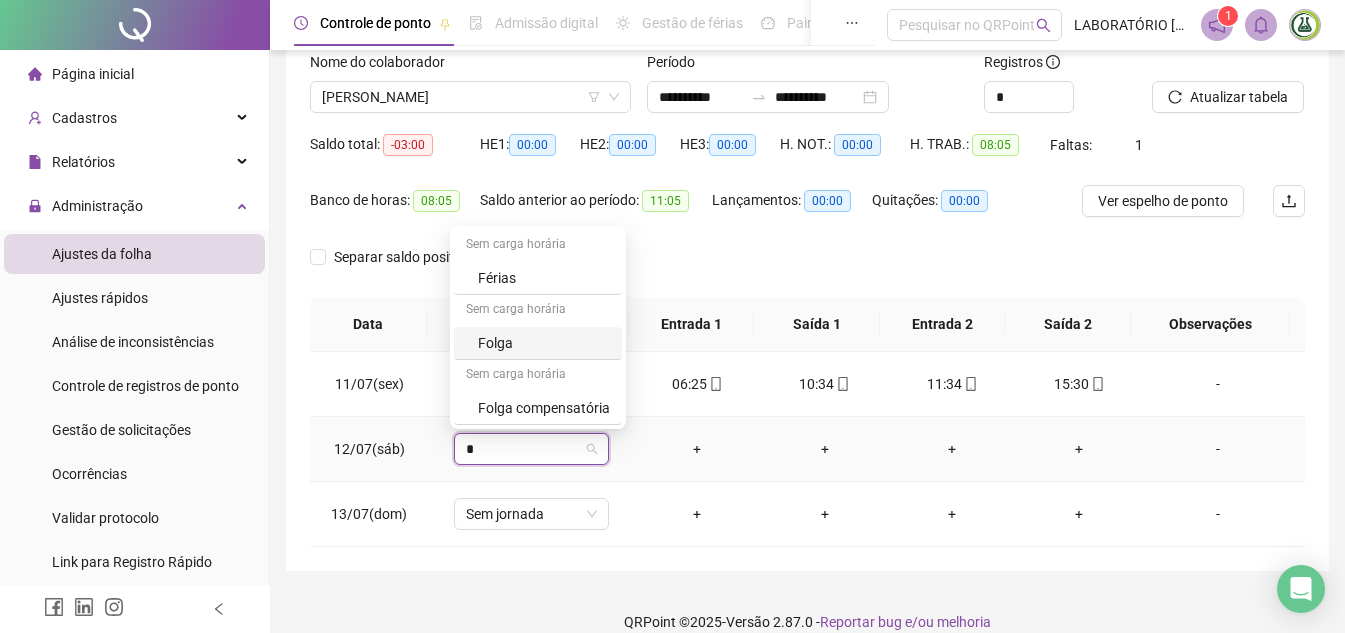 click on "Folga" at bounding box center [544, 343] 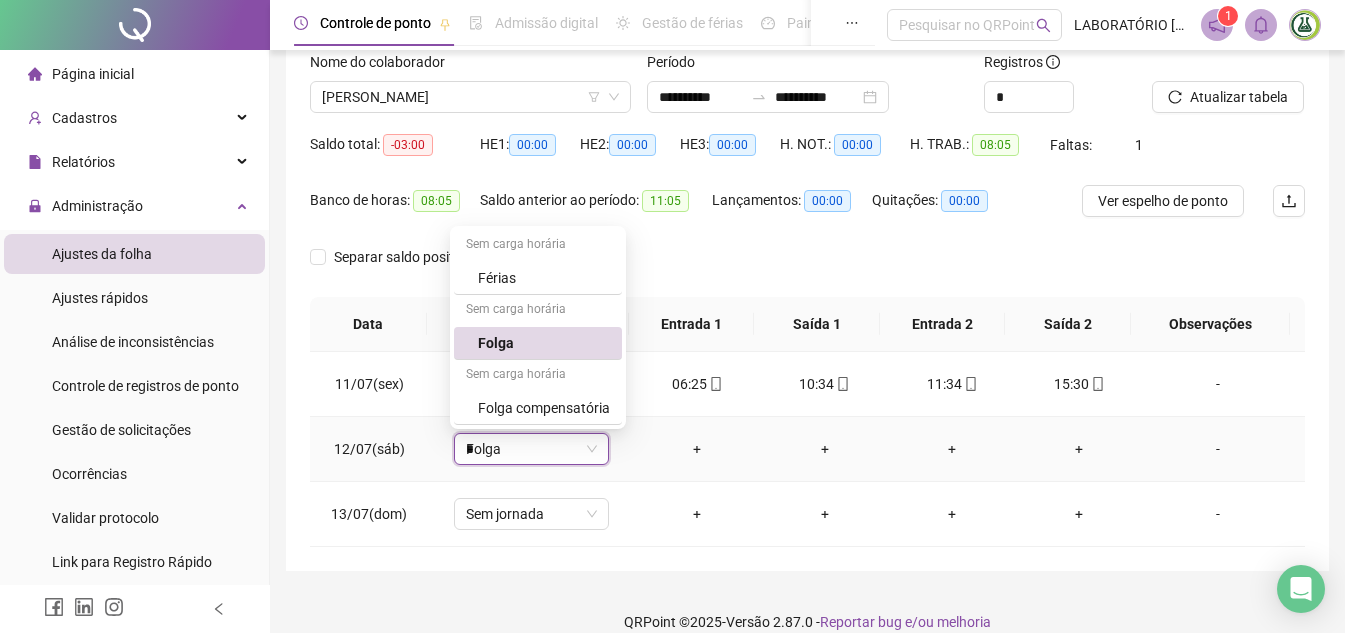 type 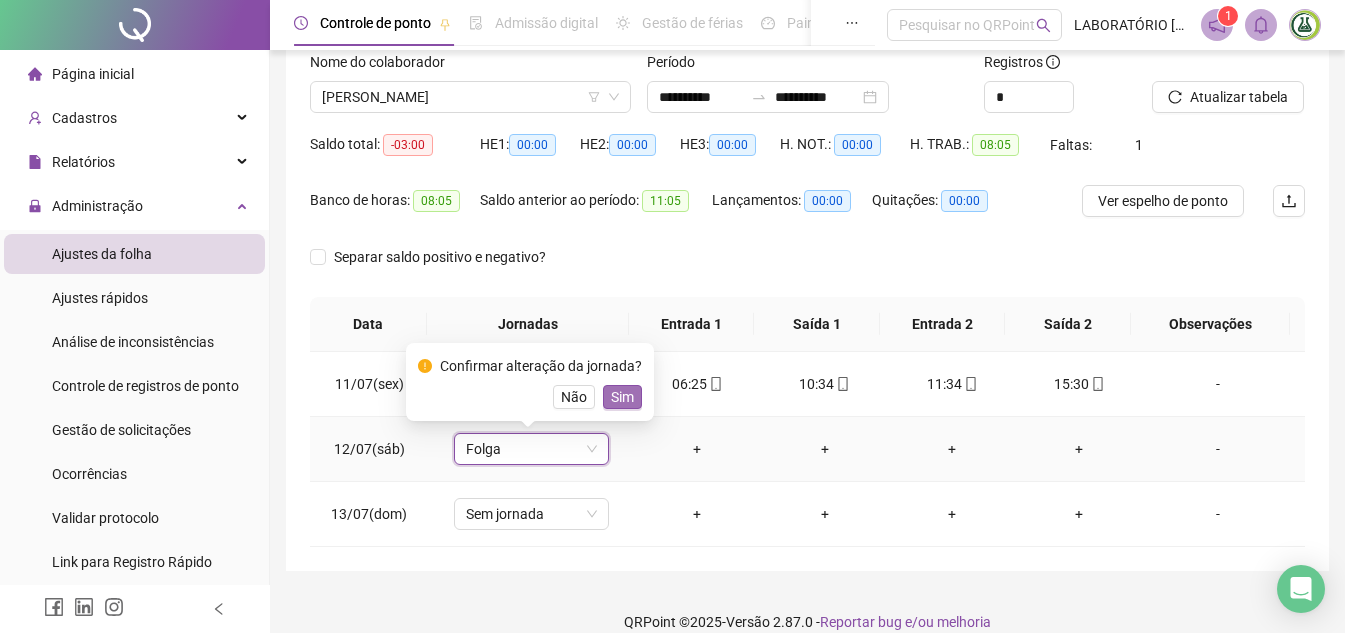 click on "Sim" at bounding box center [622, 397] 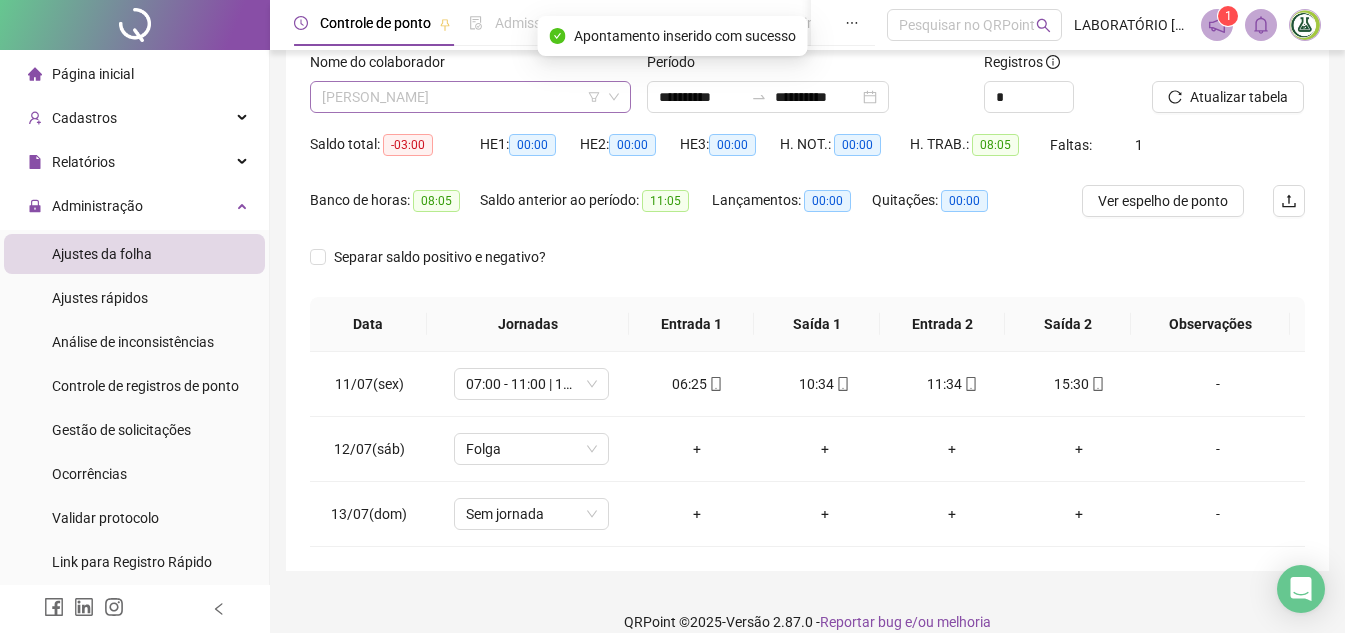 click on "[PERSON_NAME]" at bounding box center [470, 97] 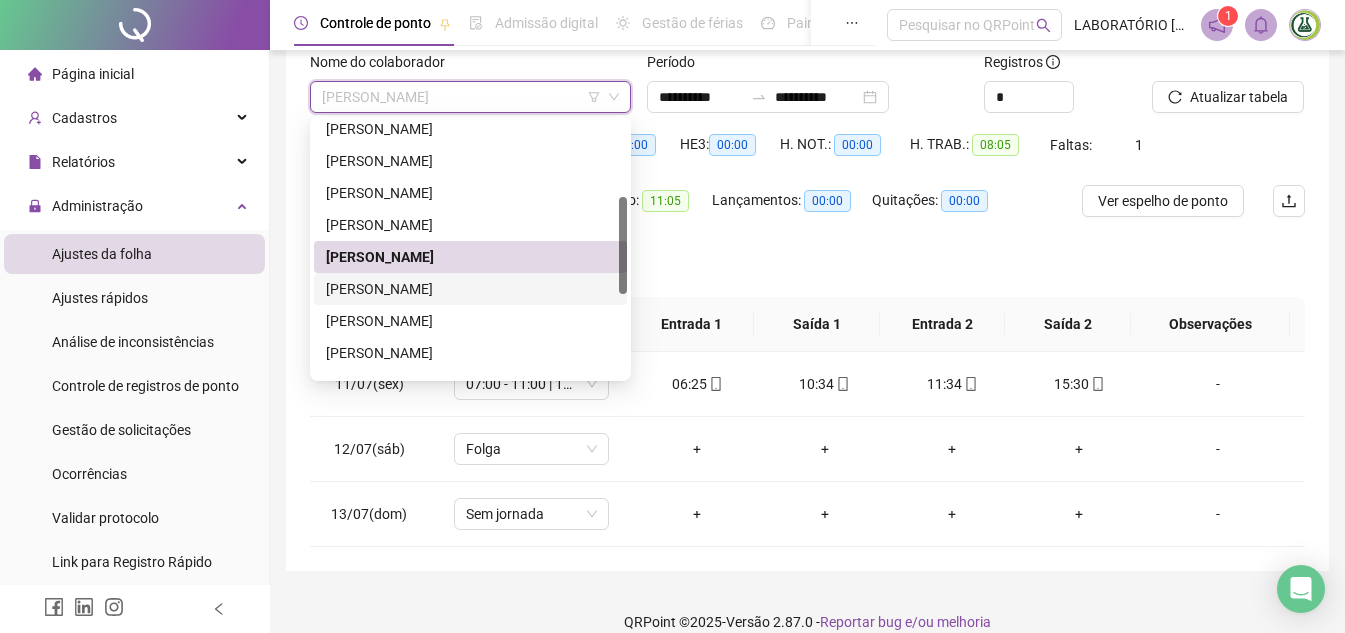 click on "[PERSON_NAME]" at bounding box center (470, 289) 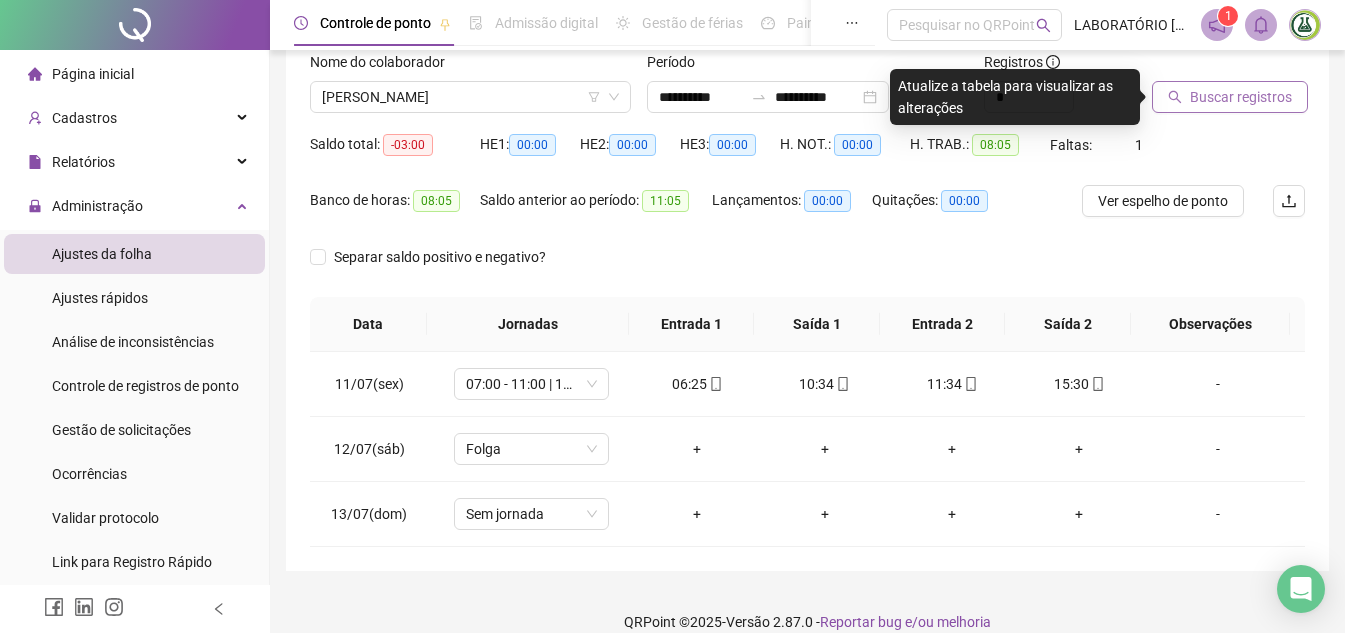 click on "Buscar registros" at bounding box center [1241, 97] 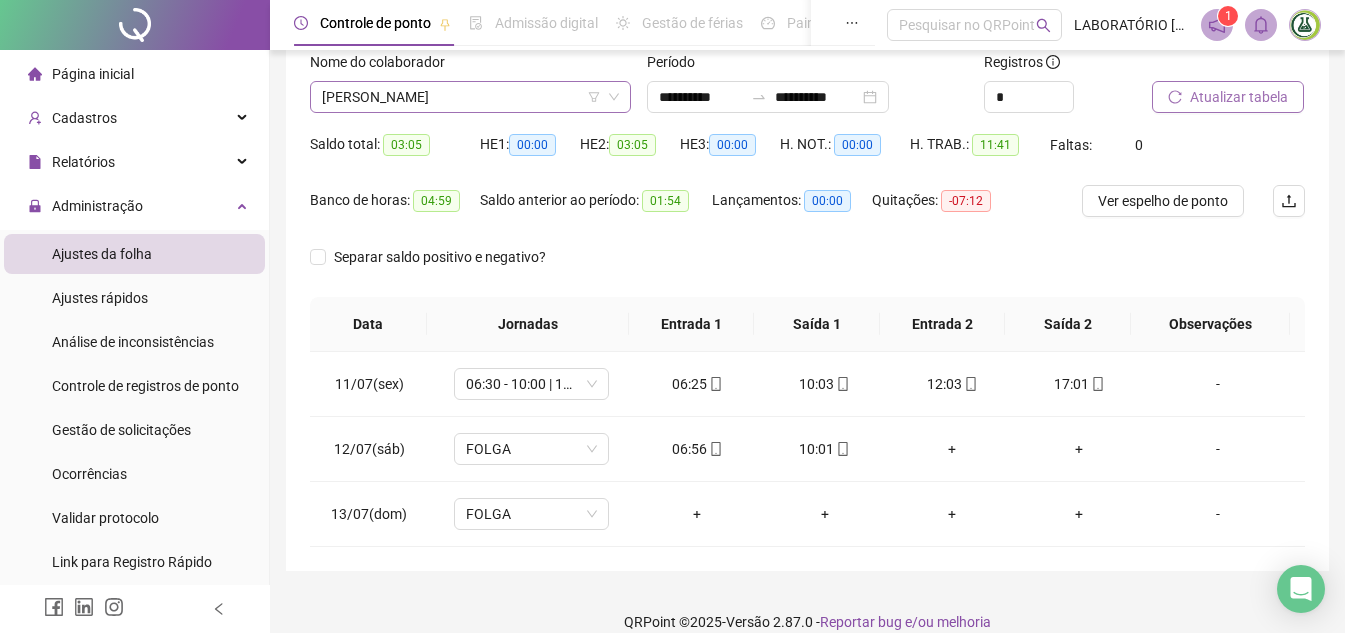 click on "[PERSON_NAME]" at bounding box center [470, 97] 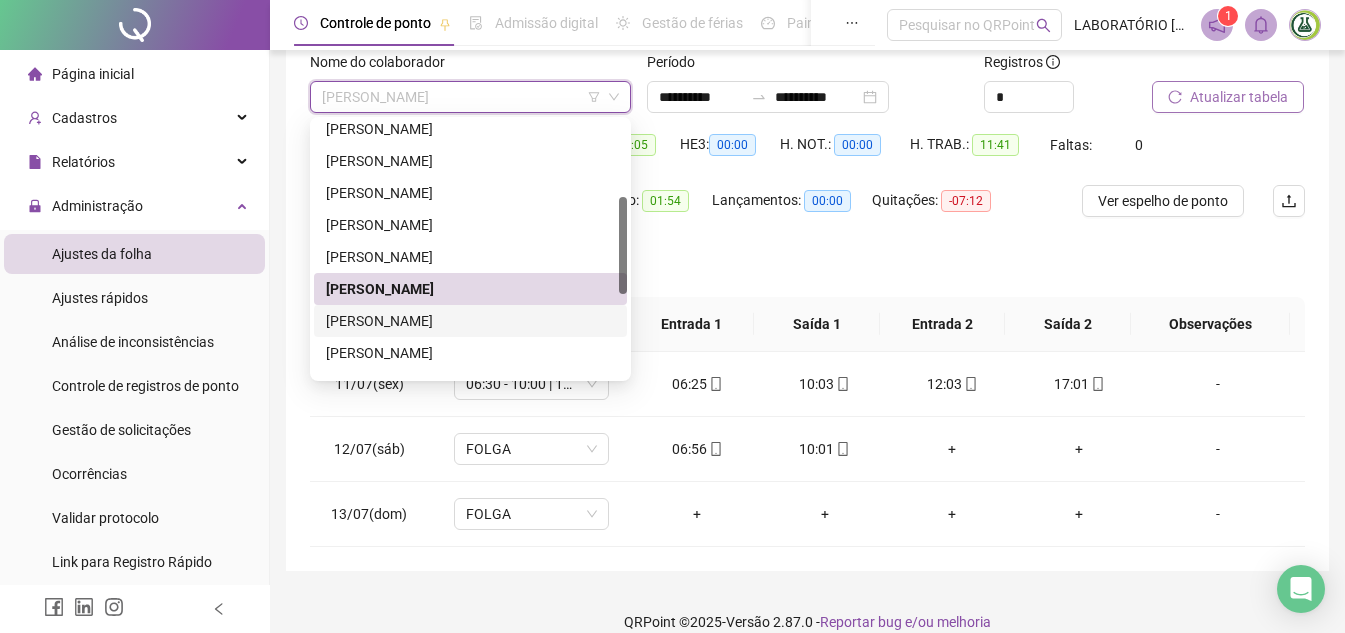click on "[PERSON_NAME]" at bounding box center (470, 321) 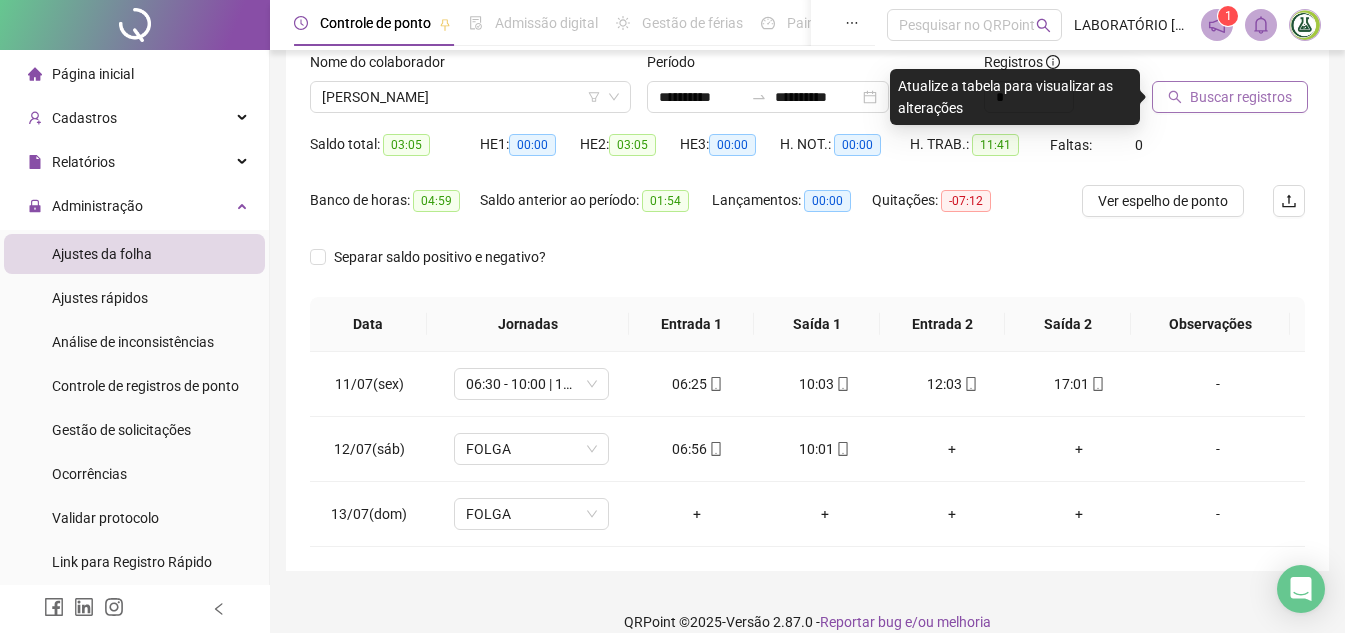 click on "Buscar registros" at bounding box center (1230, 97) 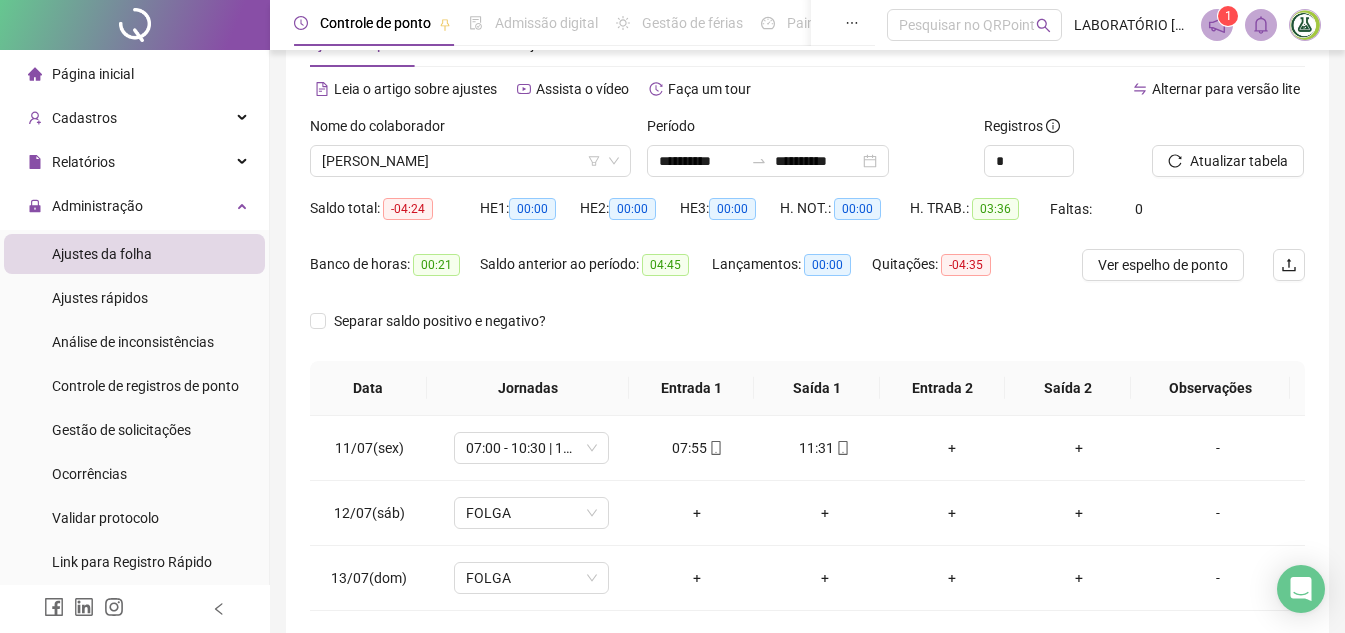 scroll, scrollTop: 0, scrollLeft: 0, axis: both 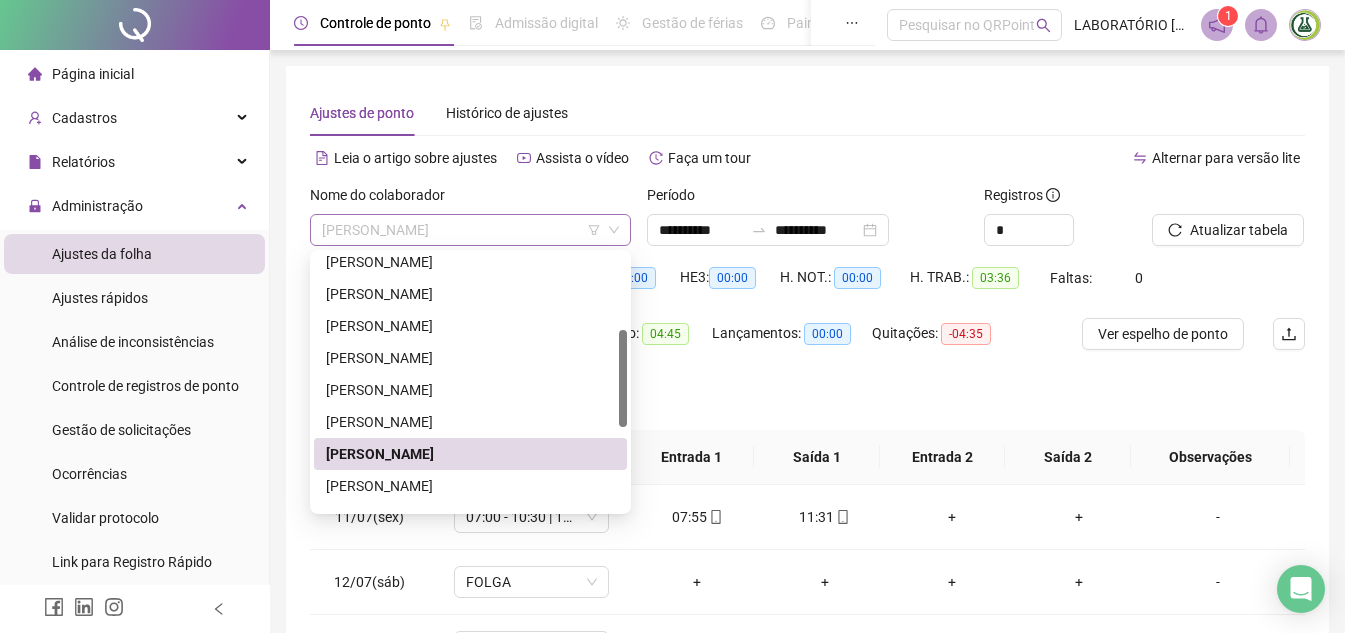 click on "[PERSON_NAME]" at bounding box center [470, 230] 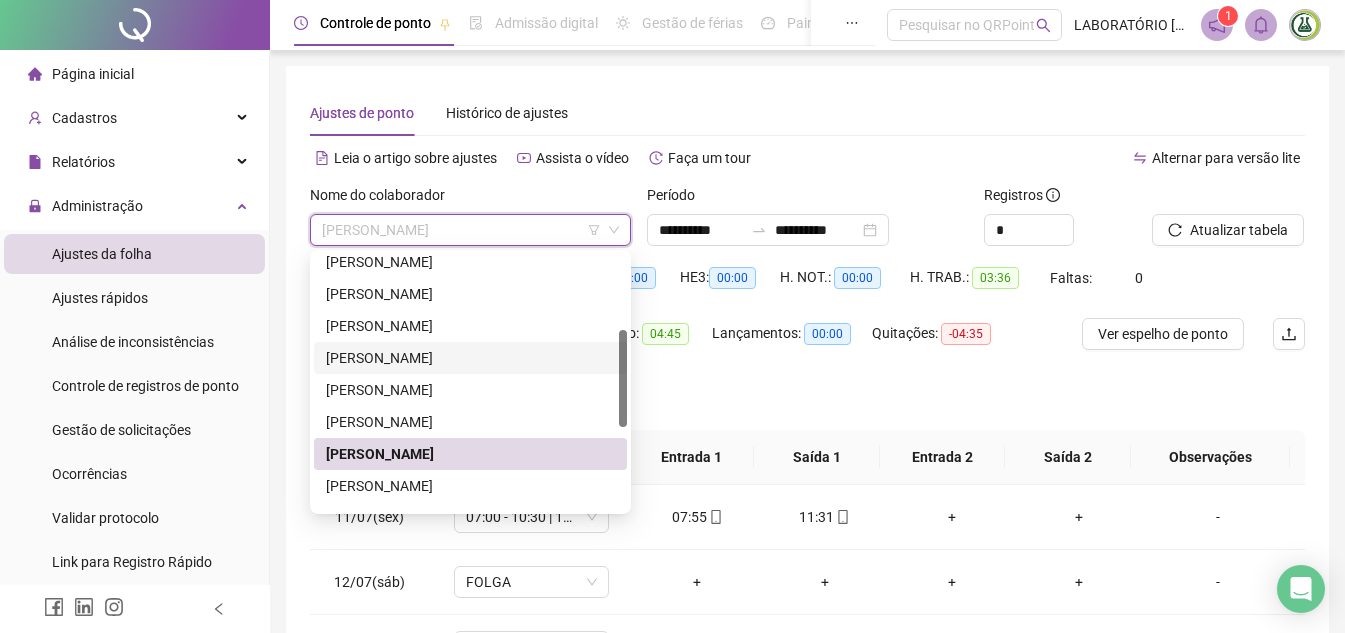 click on "[PERSON_NAME]" at bounding box center [470, 358] 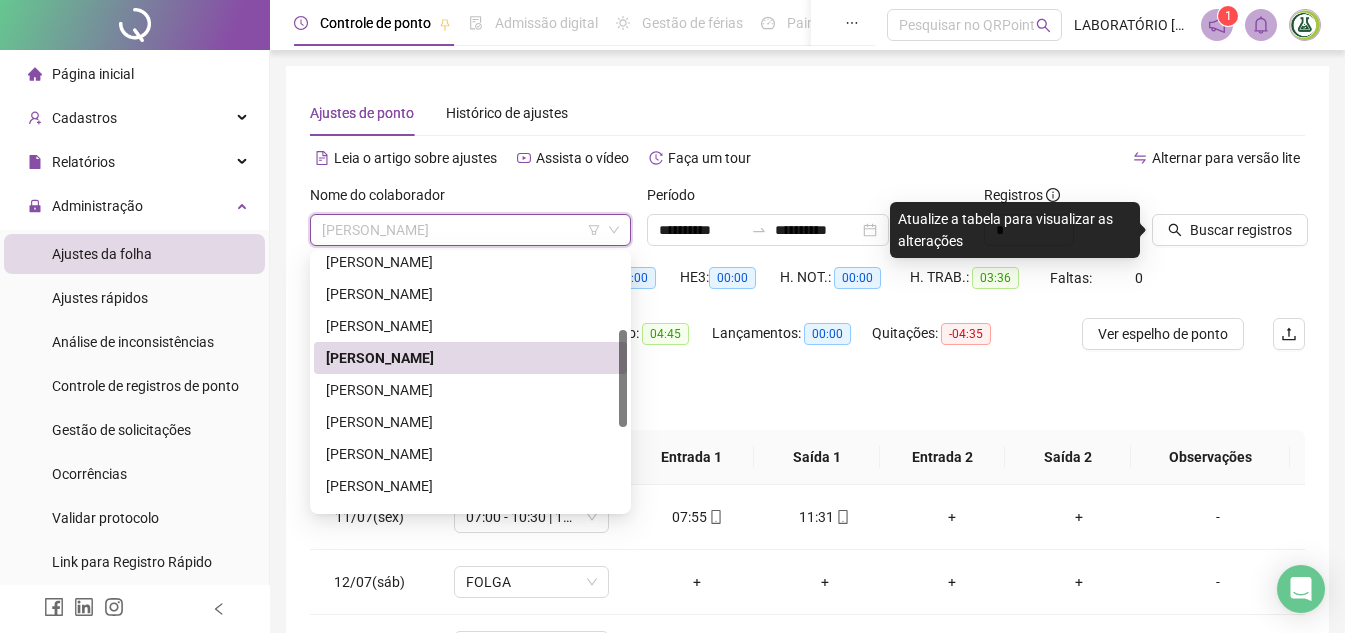 click on "[PERSON_NAME]" at bounding box center (470, 230) 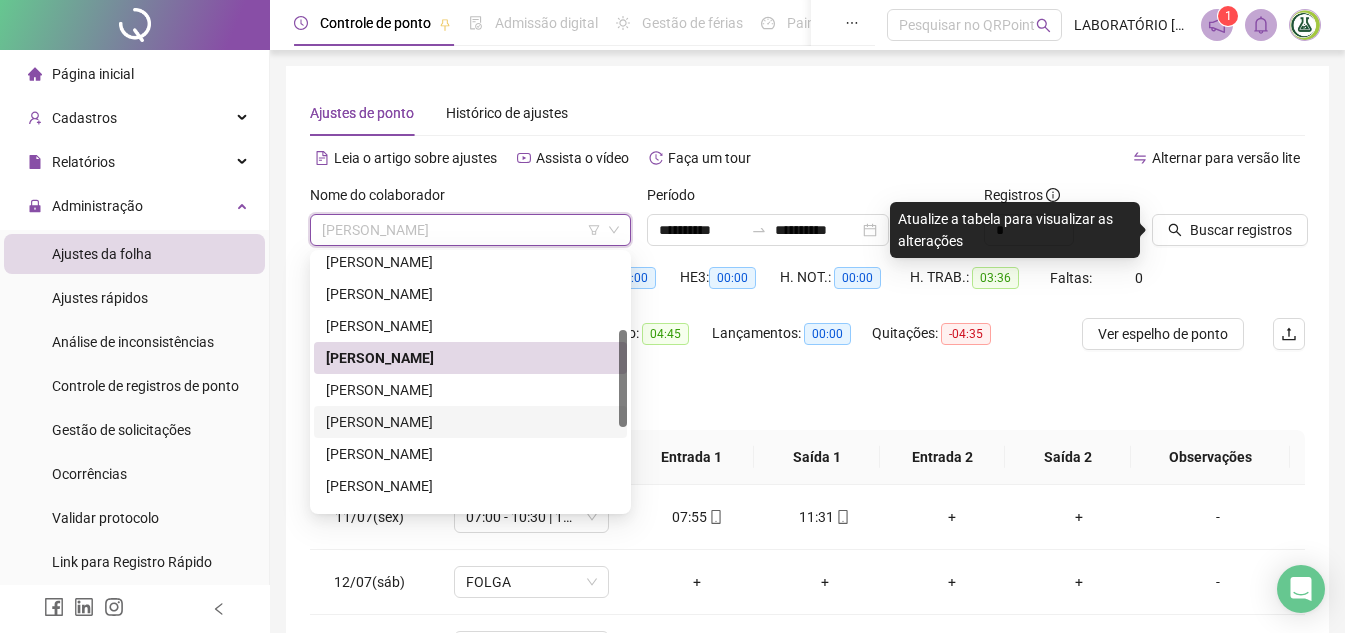 scroll, scrollTop: 400, scrollLeft: 0, axis: vertical 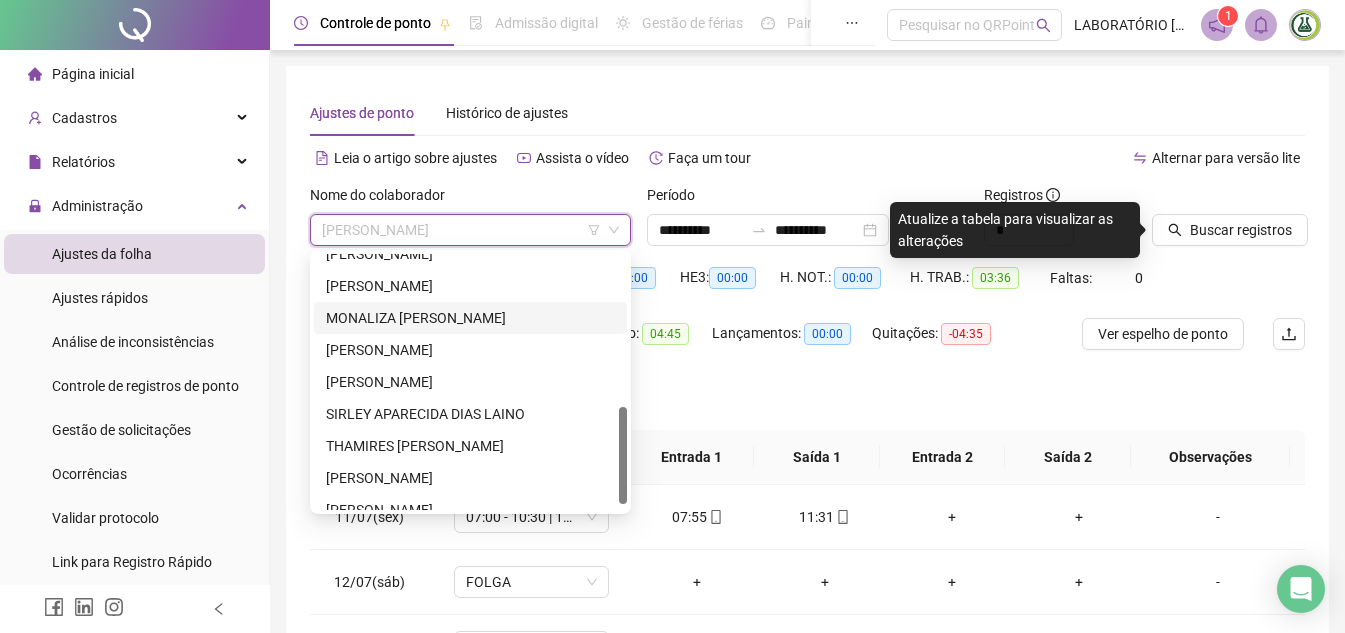 drag, startPoint x: 399, startPoint y: 319, endPoint x: 661, endPoint y: 295, distance: 263.09695 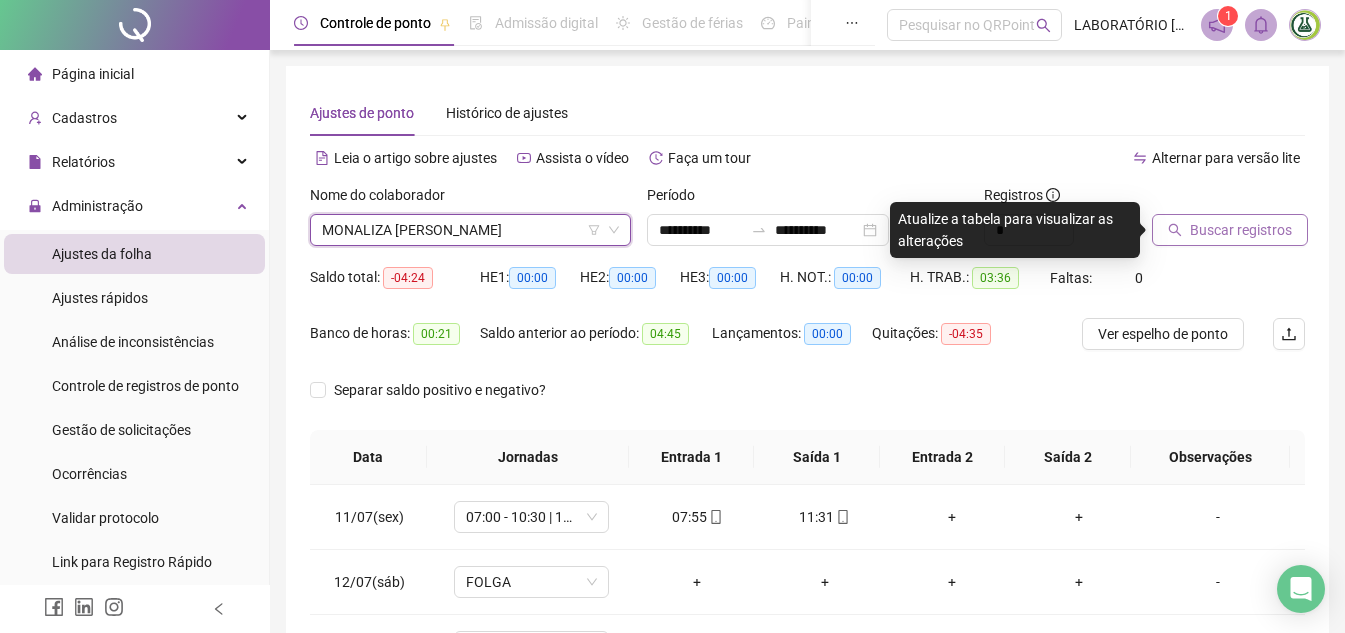 click on "Buscar registros" at bounding box center (1241, 230) 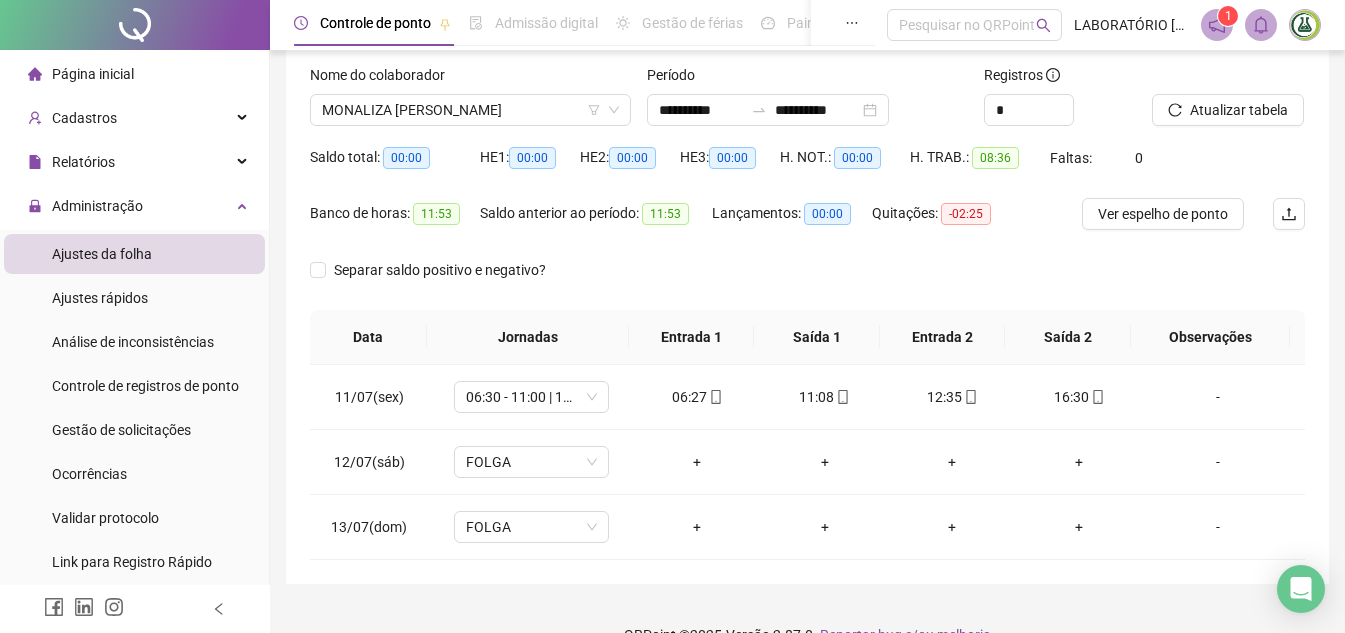 scroll, scrollTop: 0, scrollLeft: 0, axis: both 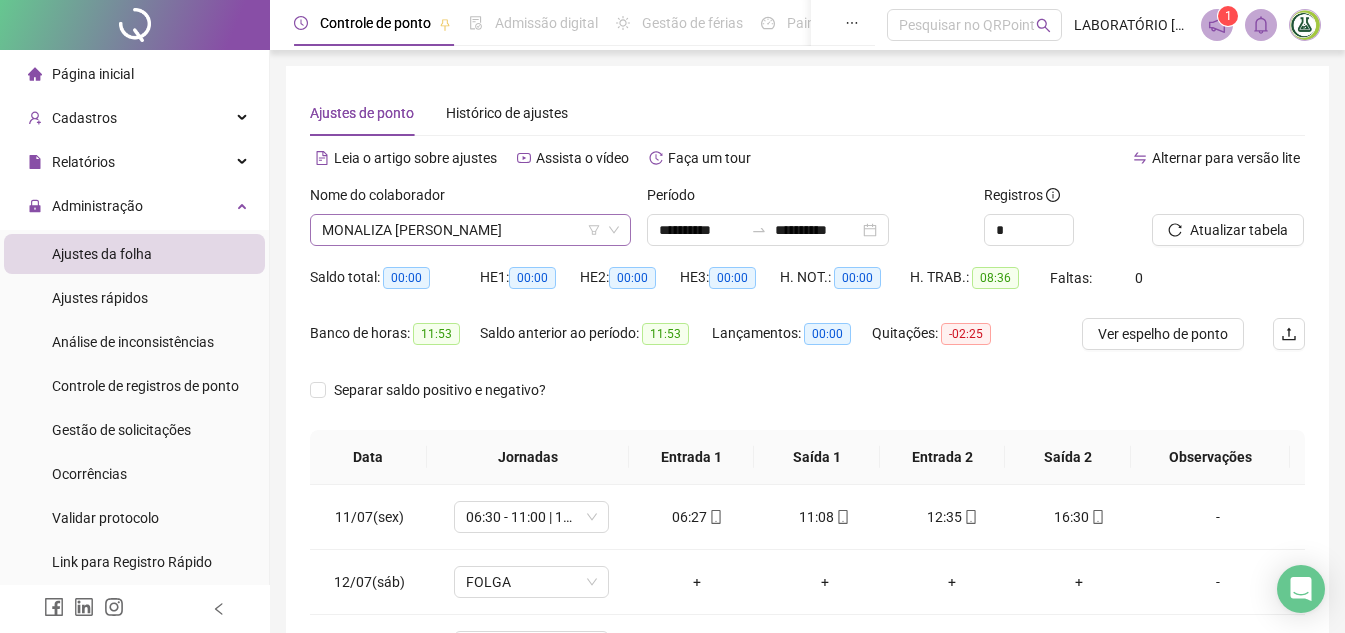 click on "MONALIZA [PERSON_NAME]" at bounding box center [470, 230] 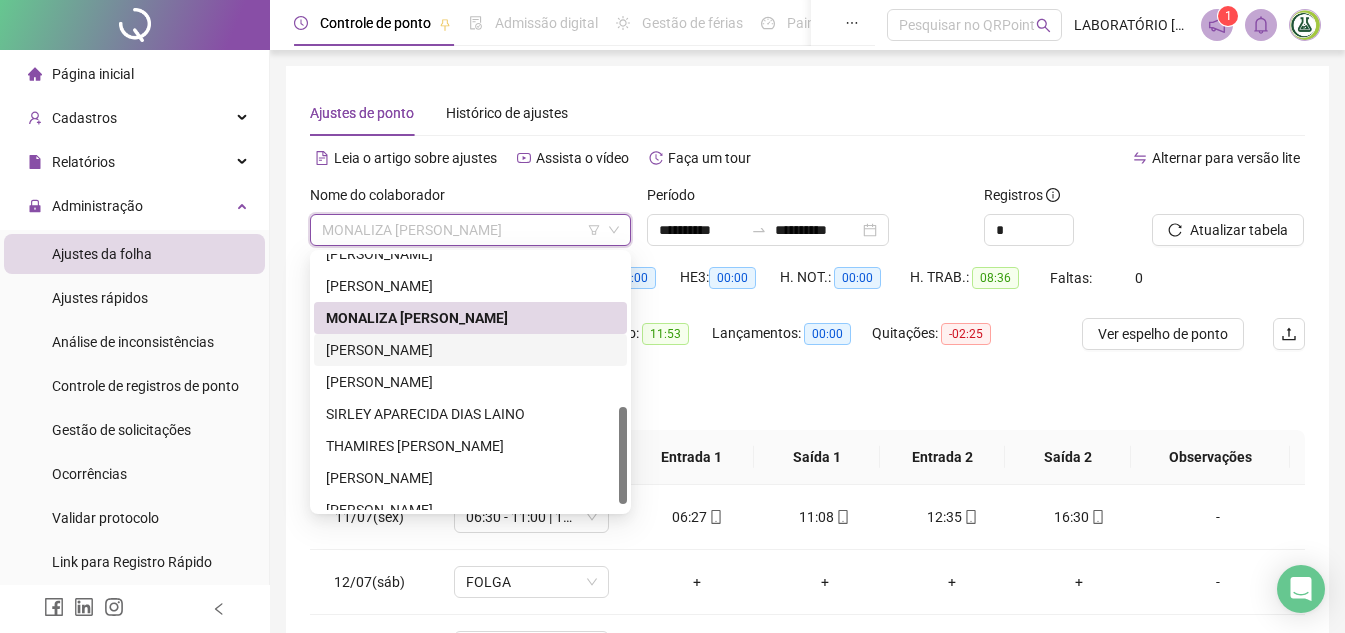 click on "[PERSON_NAME]" at bounding box center (470, 350) 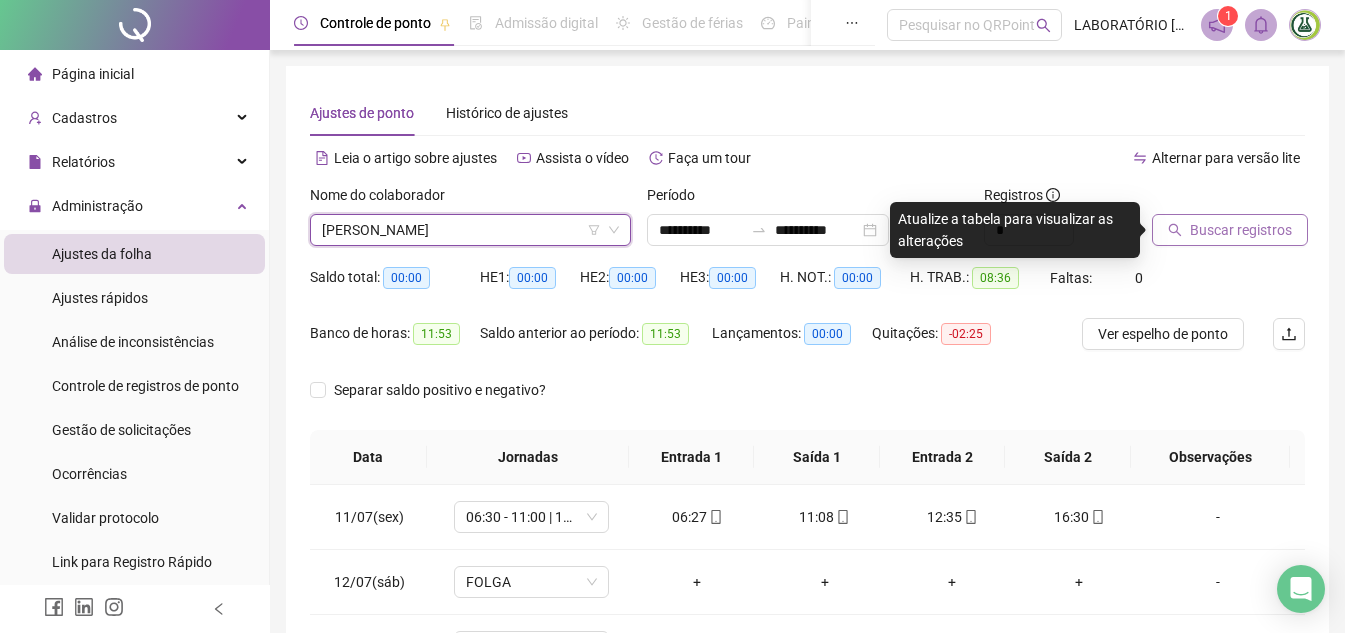 click on "Buscar registros" at bounding box center (1241, 230) 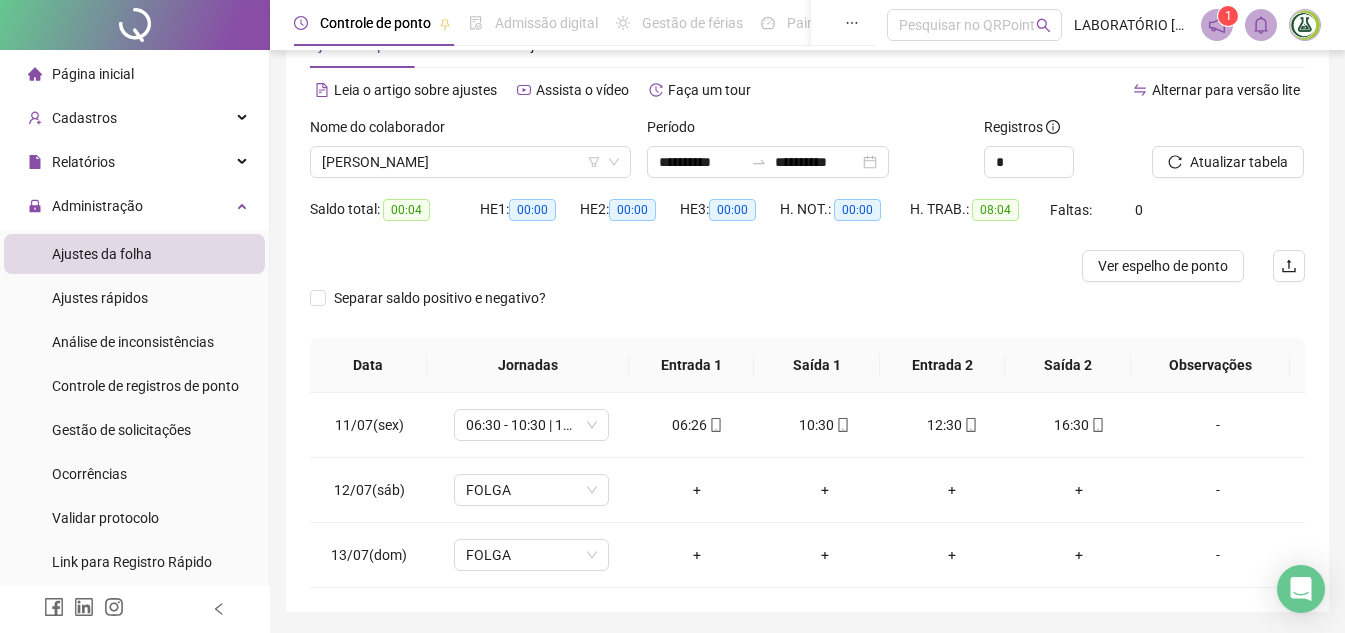 scroll, scrollTop: 0, scrollLeft: 0, axis: both 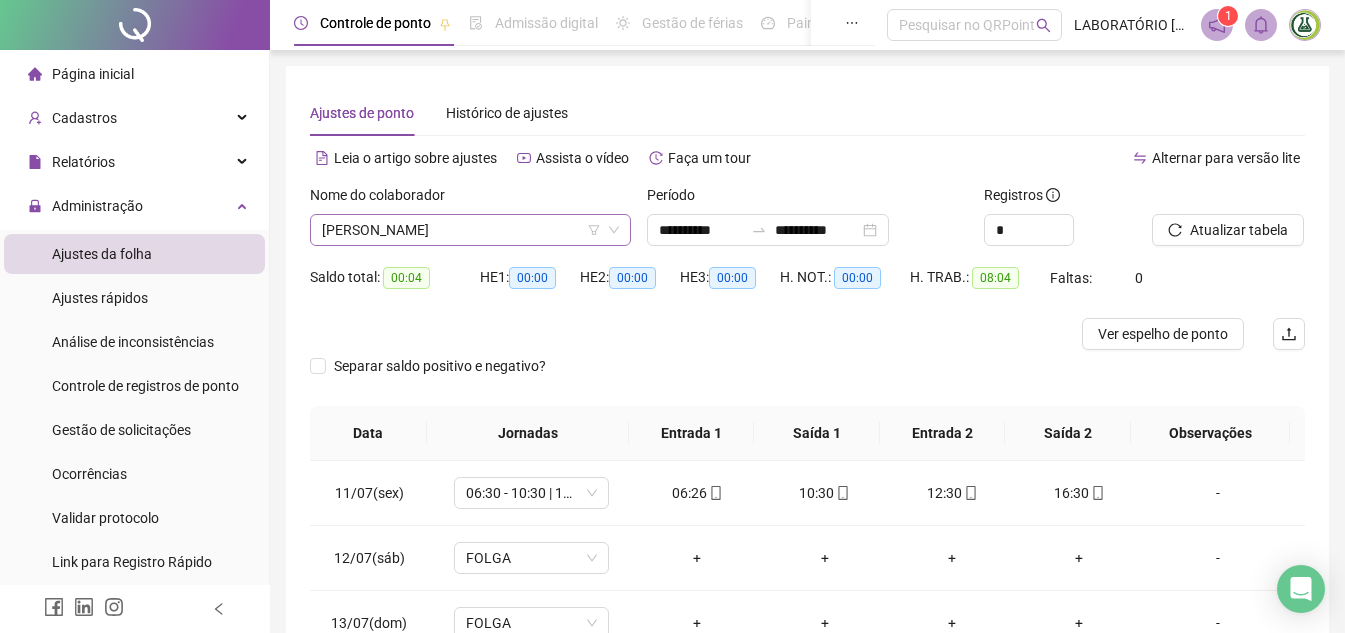 click on "[PERSON_NAME]" at bounding box center [470, 230] 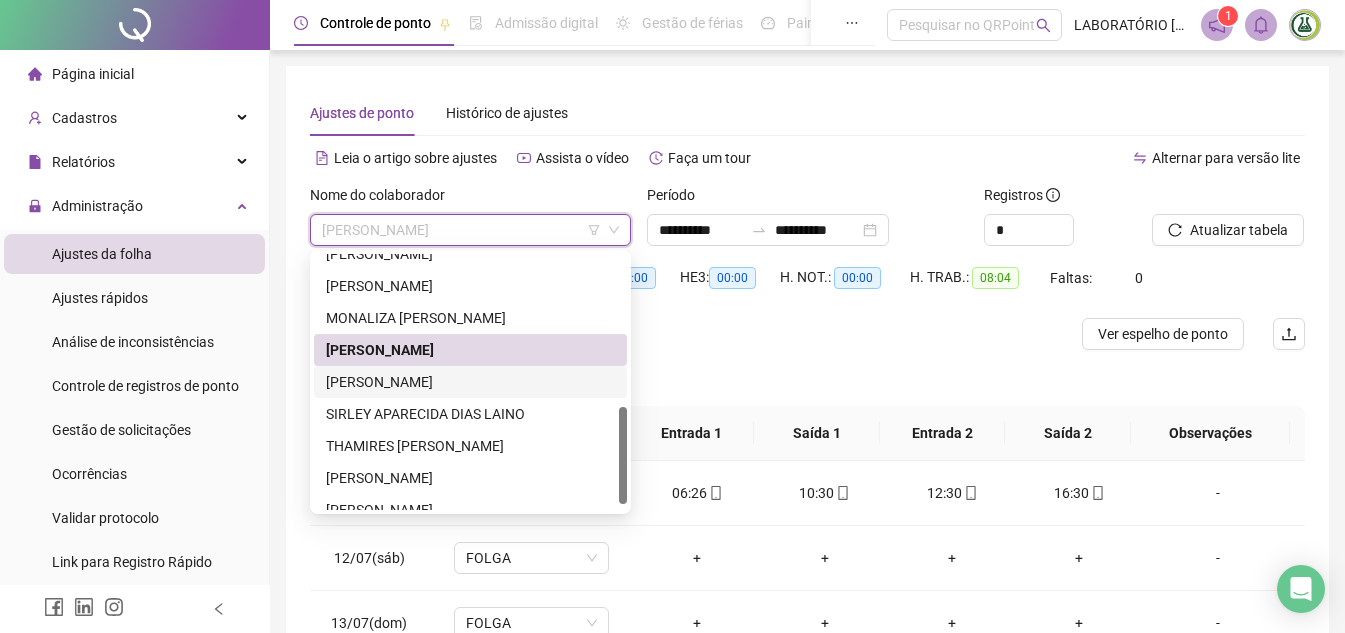drag, startPoint x: 403, startPoint y: 374, endPoint x: 571, endPoint y: 314, distance: 178.39282 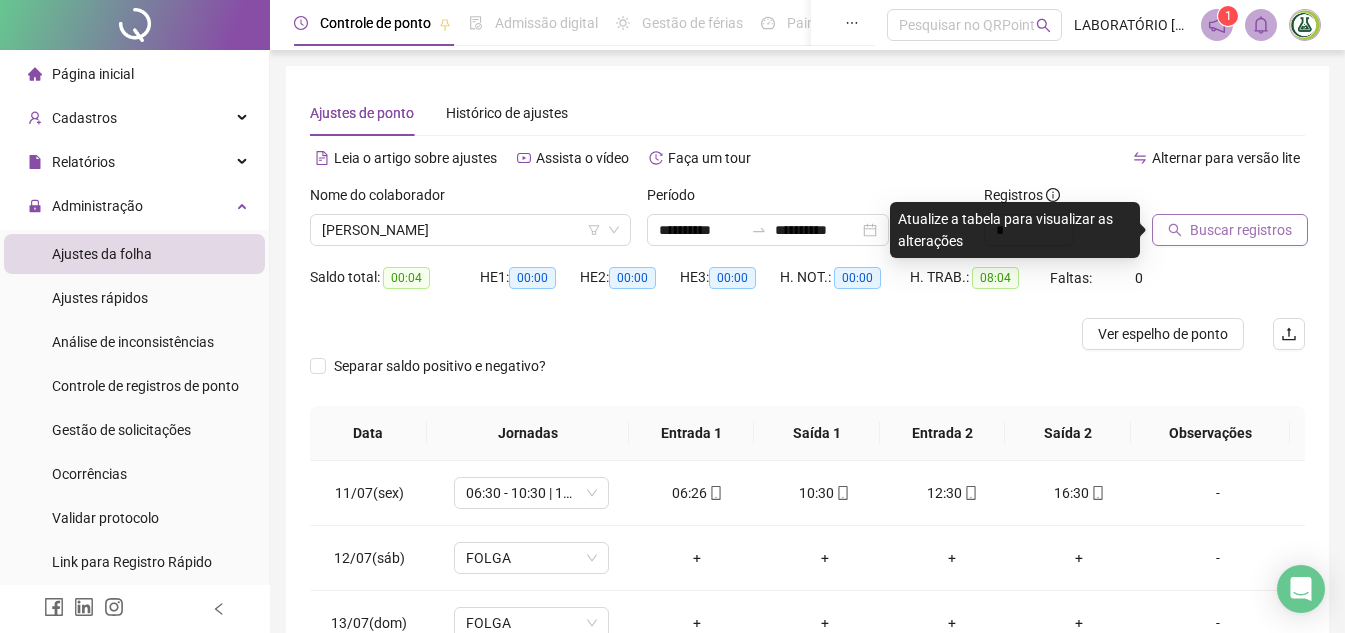 click on "Buscar registros" at bounding box center (1241, 230) 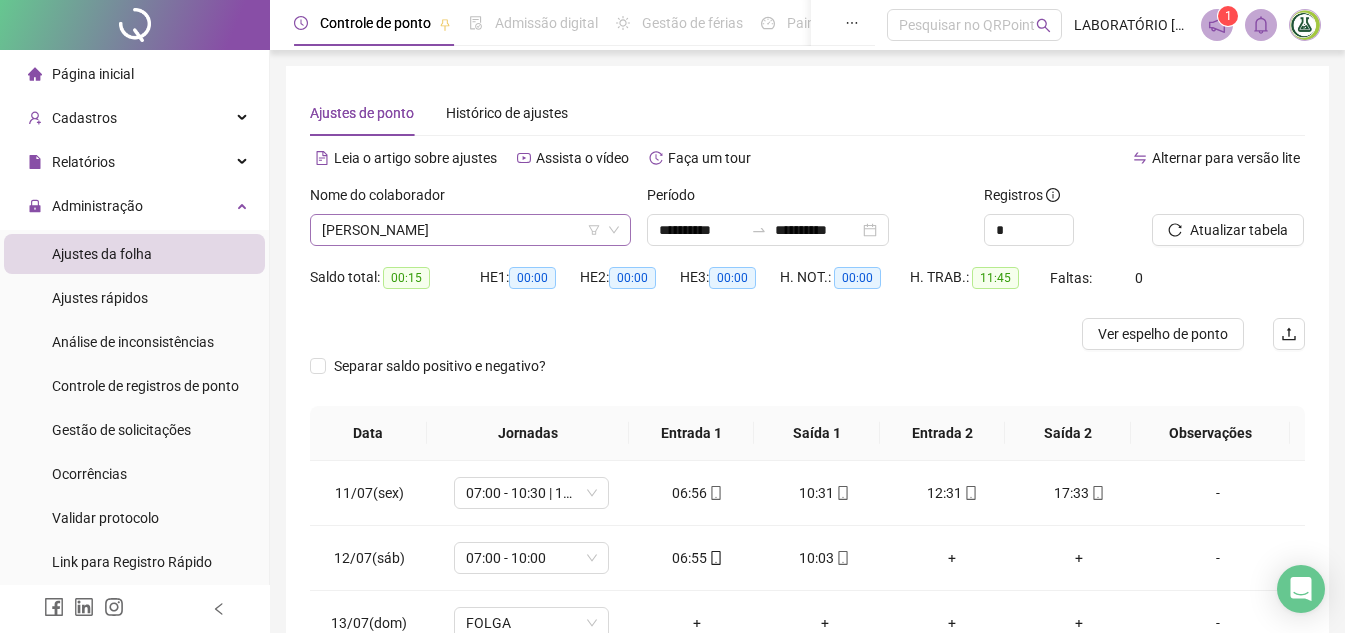 click on "[PERSON_NAME]" at bounding box center [470, 230] 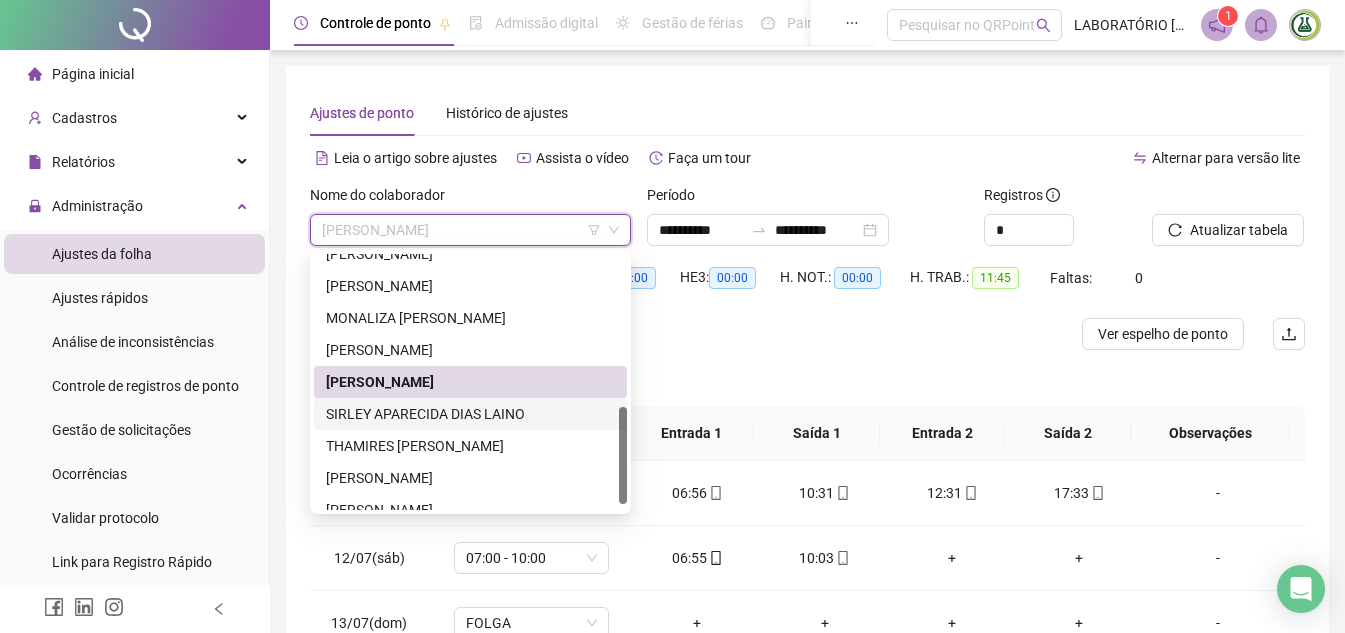 click on "SIRLEY APARECIDA DIAS LAINO" at bounding box center [470, 414] 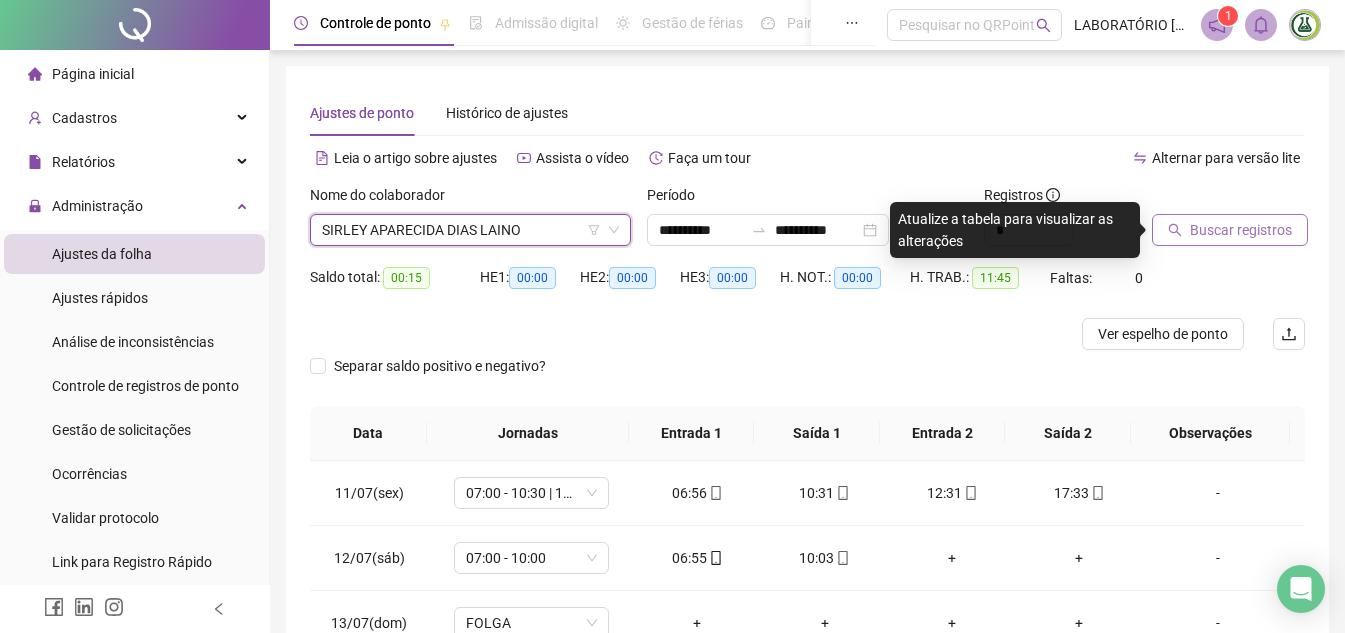 click on "Buscar registros" at bounding box center (1241, 230) 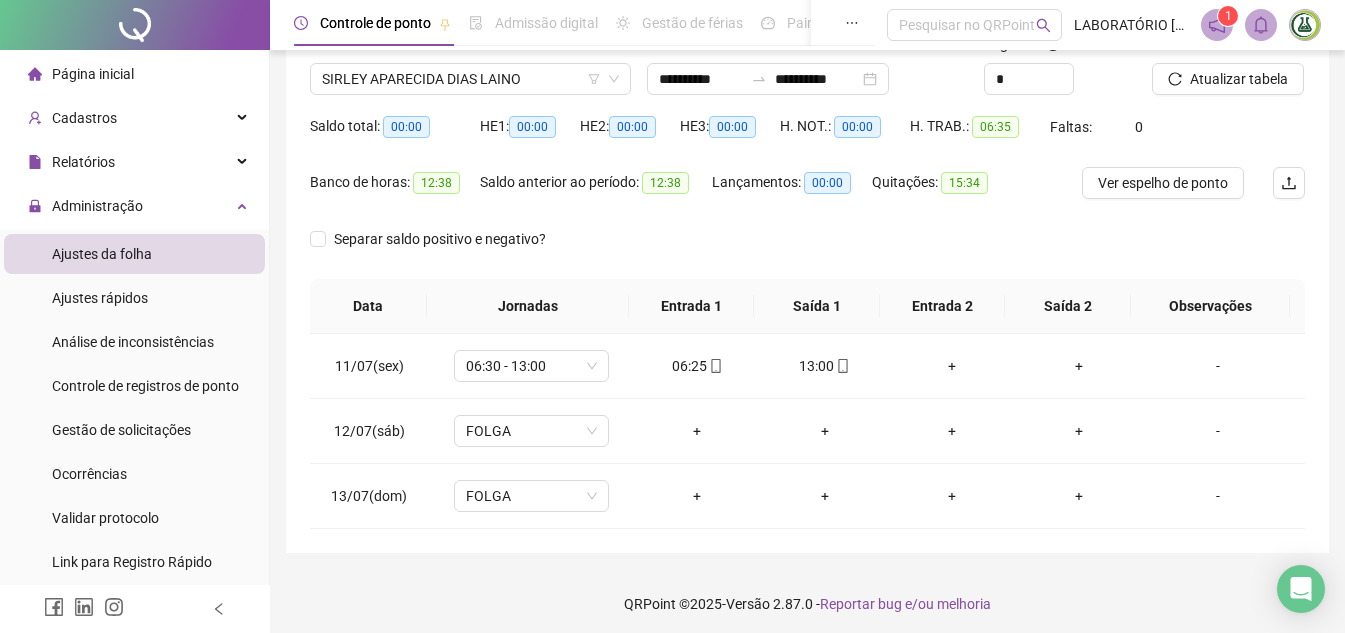 scroll, scrollTop: 157, scrollLeft: 0, axis: vertical 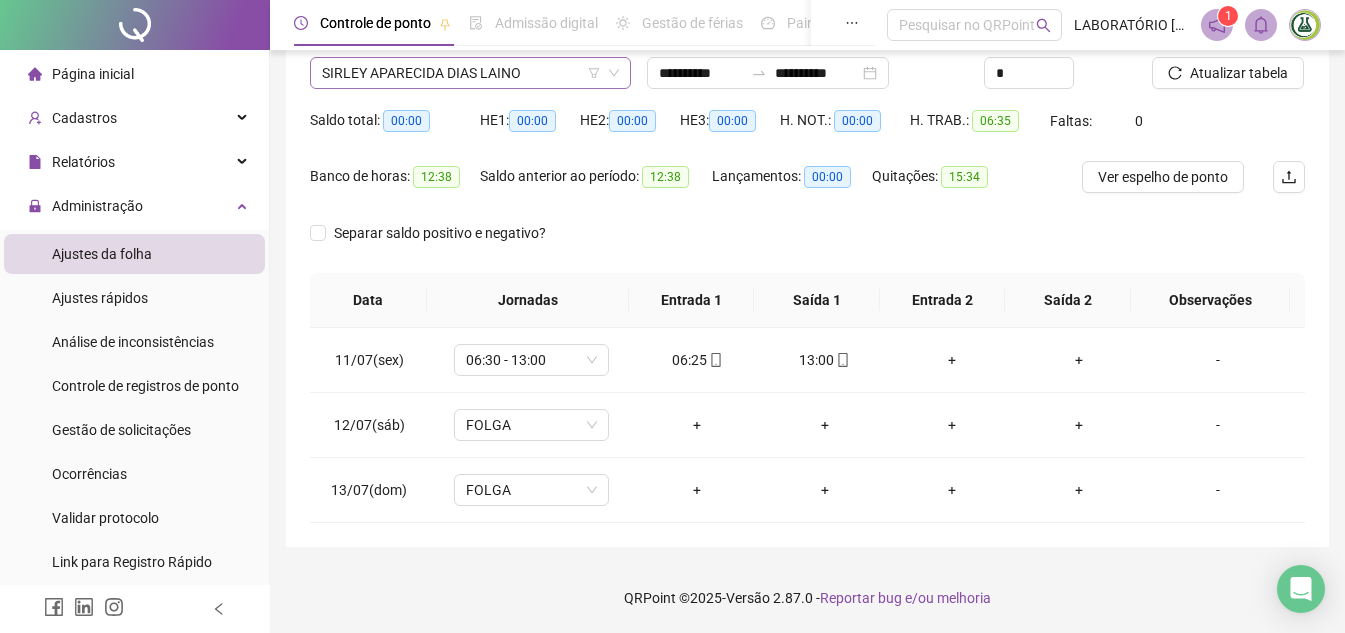 click on "SIRLEY APARECIDA DIAS LAINO" at bounding box center [470, 73] 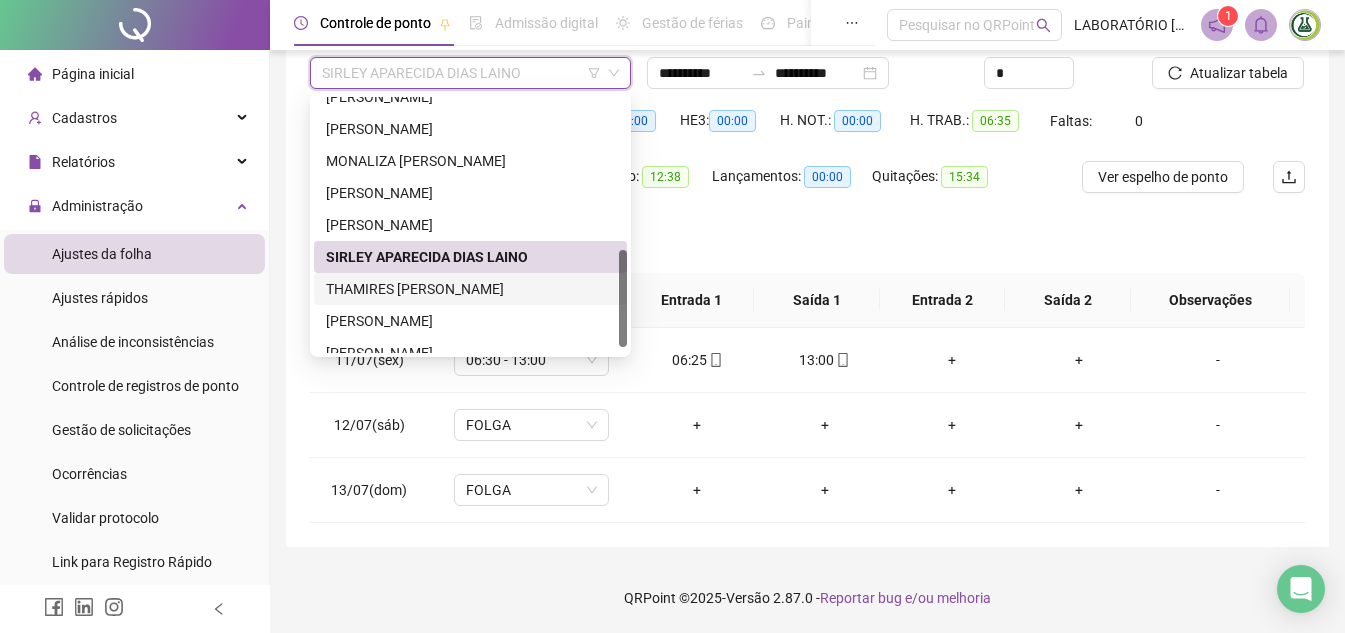 drag, startPoint x: 412, startPoint y: 288, endPoint x: 606, endPoint y: 240, distance: 199.84995 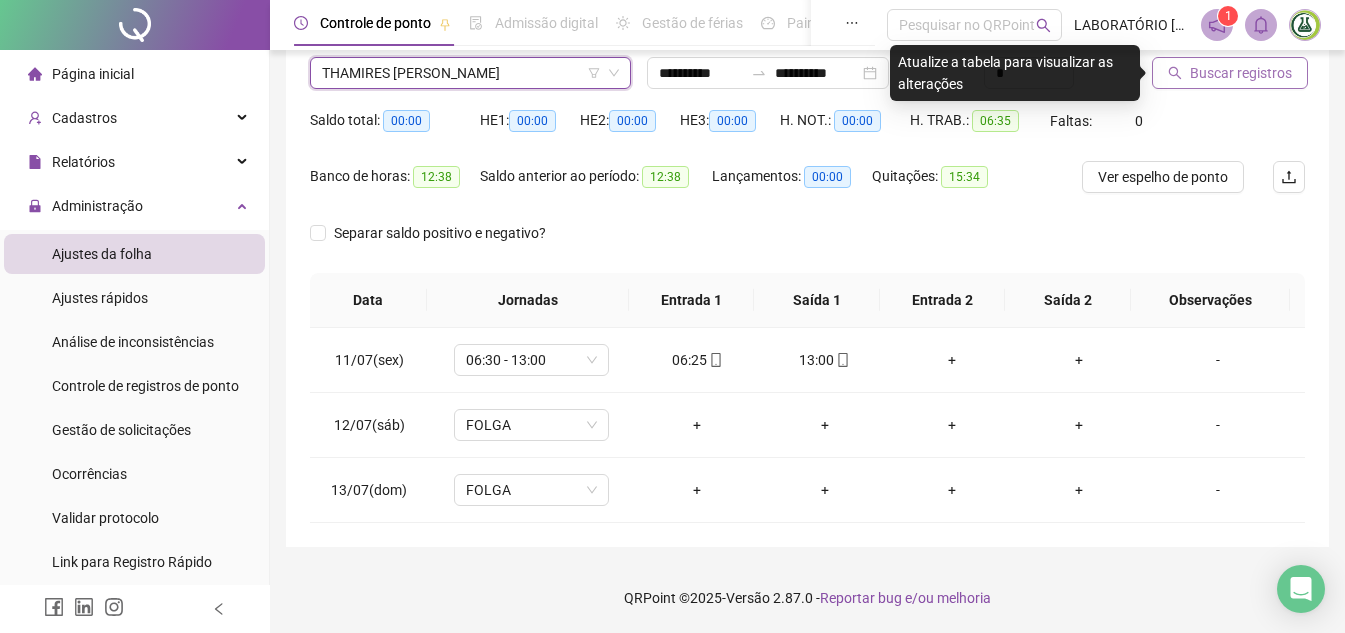 click on "Buscar registros" at bounding box center [1241, 73] 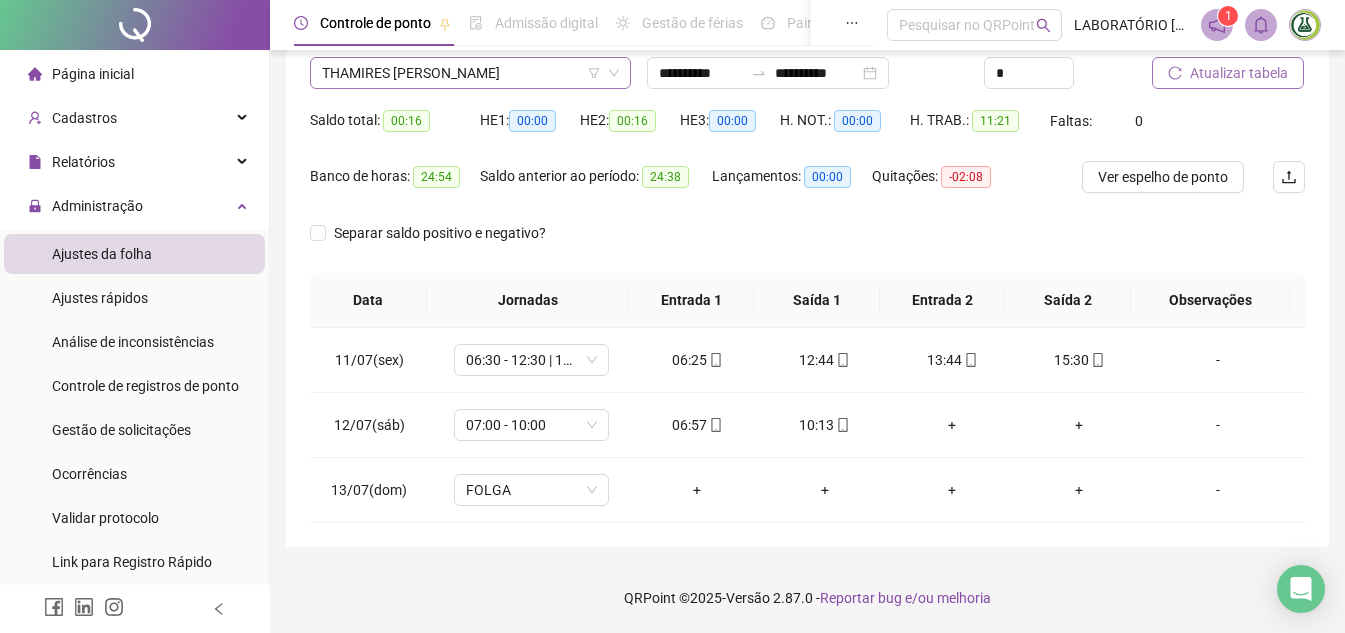 click on "THAMIRES [PERSON_NAME]" at bounding box center [470, 73] 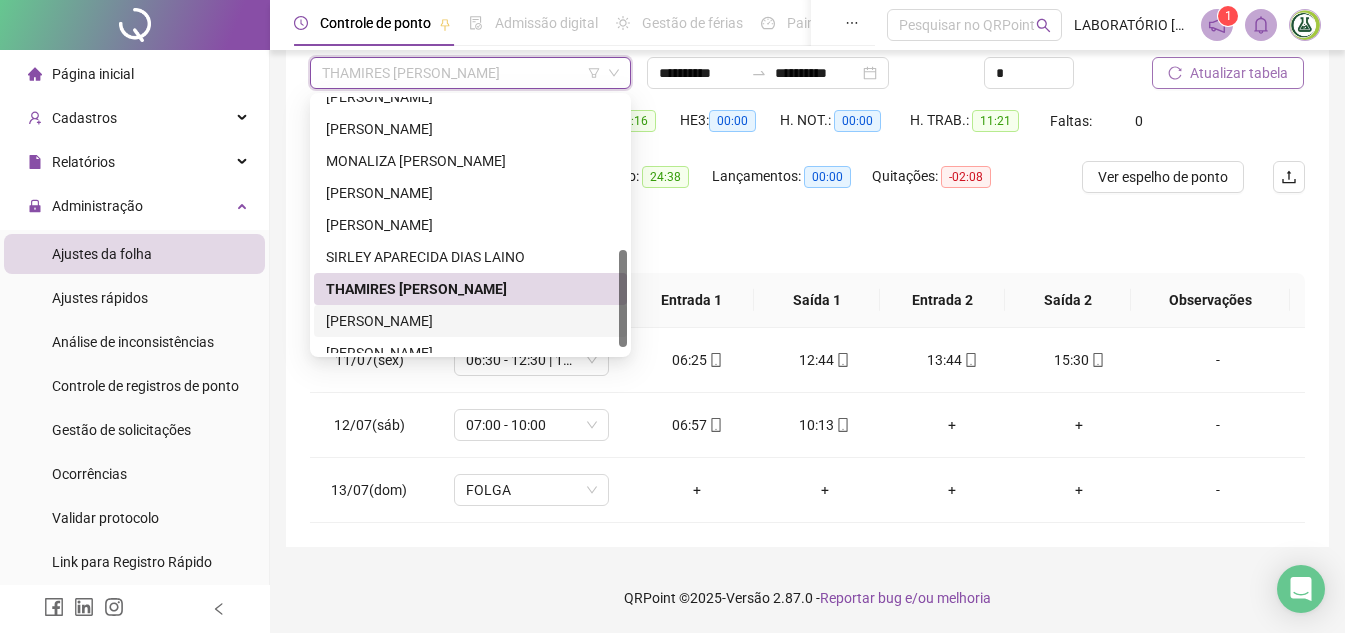 drag, startPoint x: 390, startPoint y: 328, endPoint x: 404, endPoint y: 317, distance: 17.804493 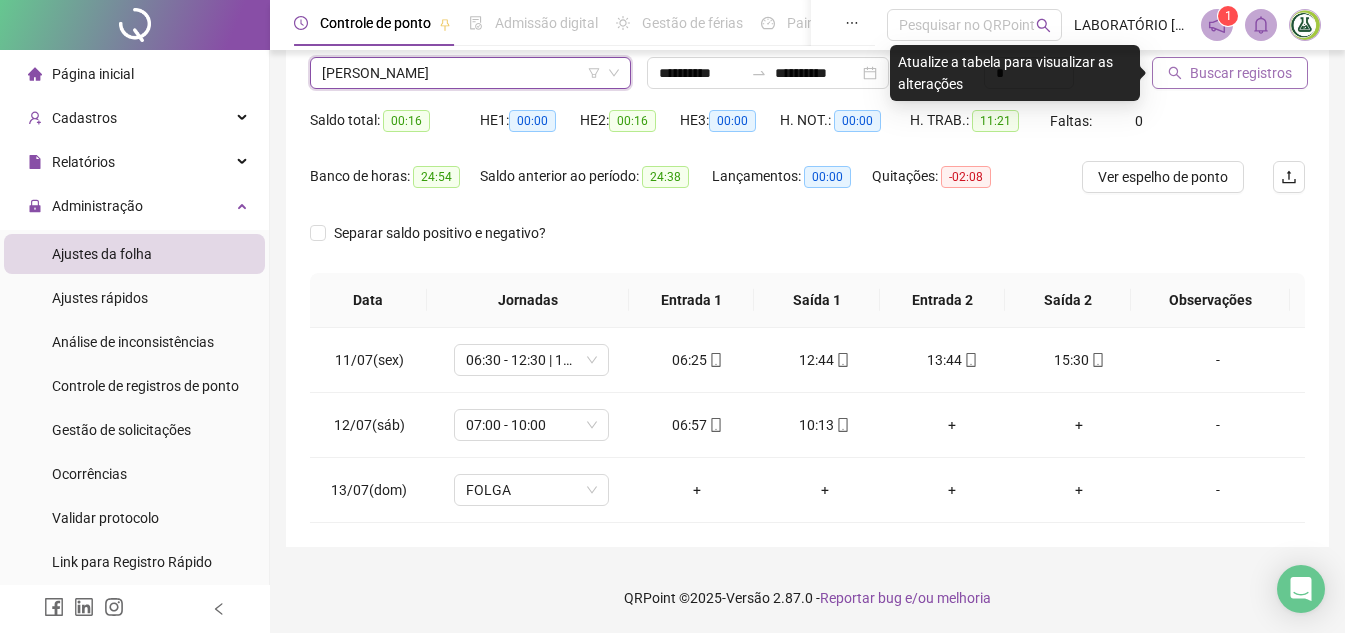 click on "Buscar registros" at bounding box center (1241, 73) 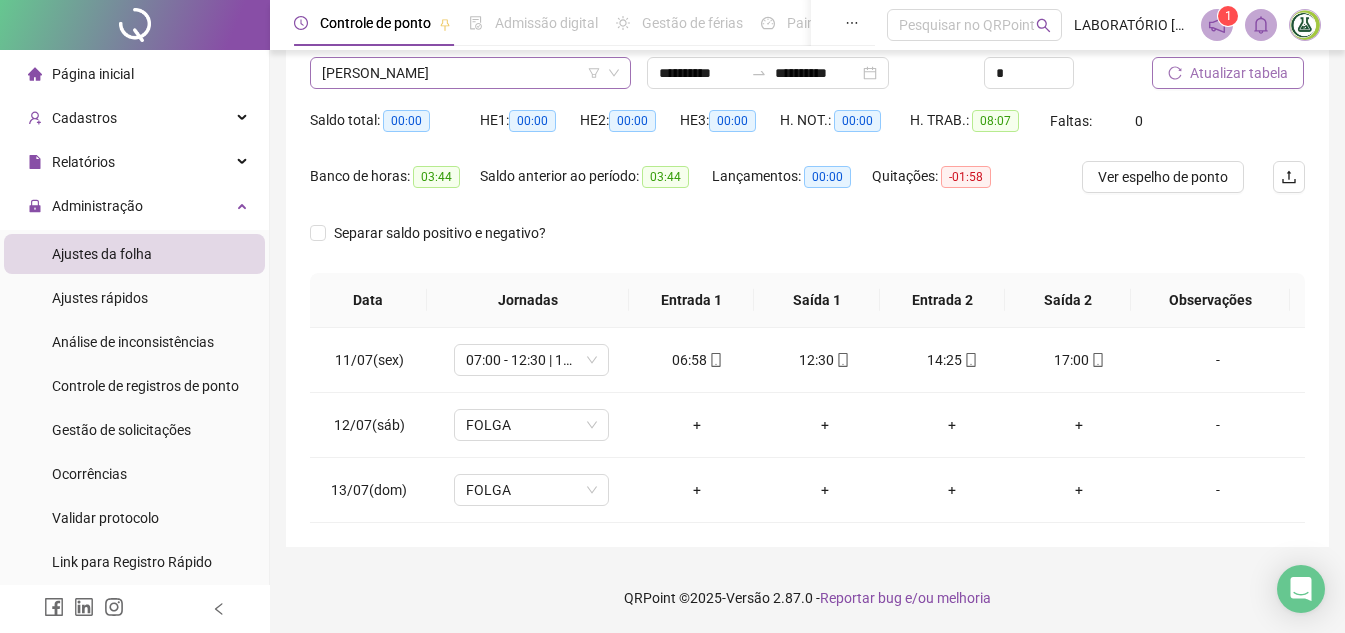 click on "[PERSON_NAME]" at bounding box center (470, 73) 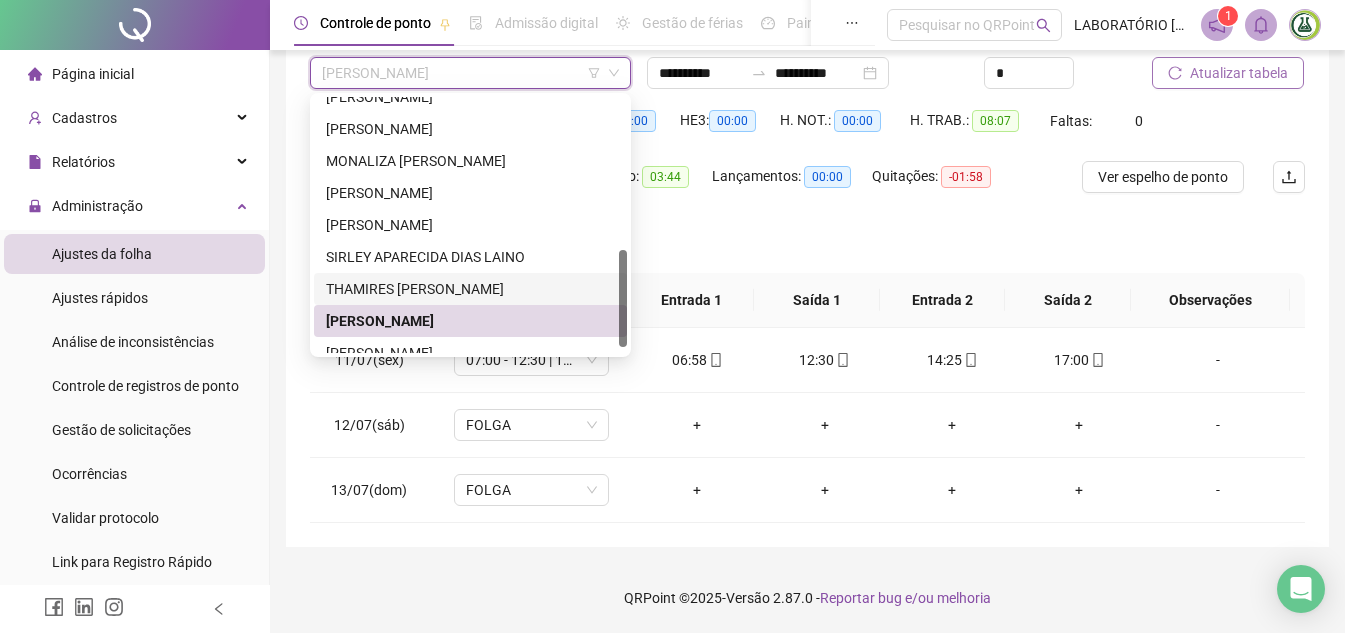 scroll, scrollTop: 416, scrollLeft: 0, axis: vertical 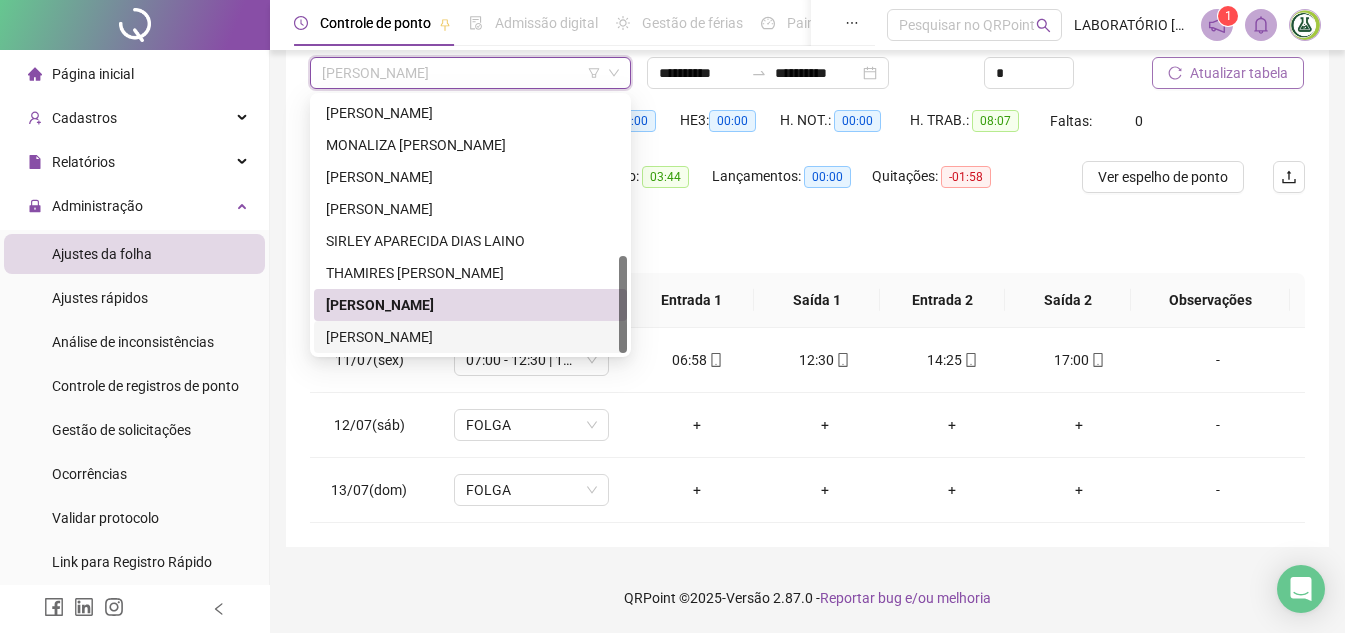 click on "[PERSON_NAME]" at bounding box center (470, 337) 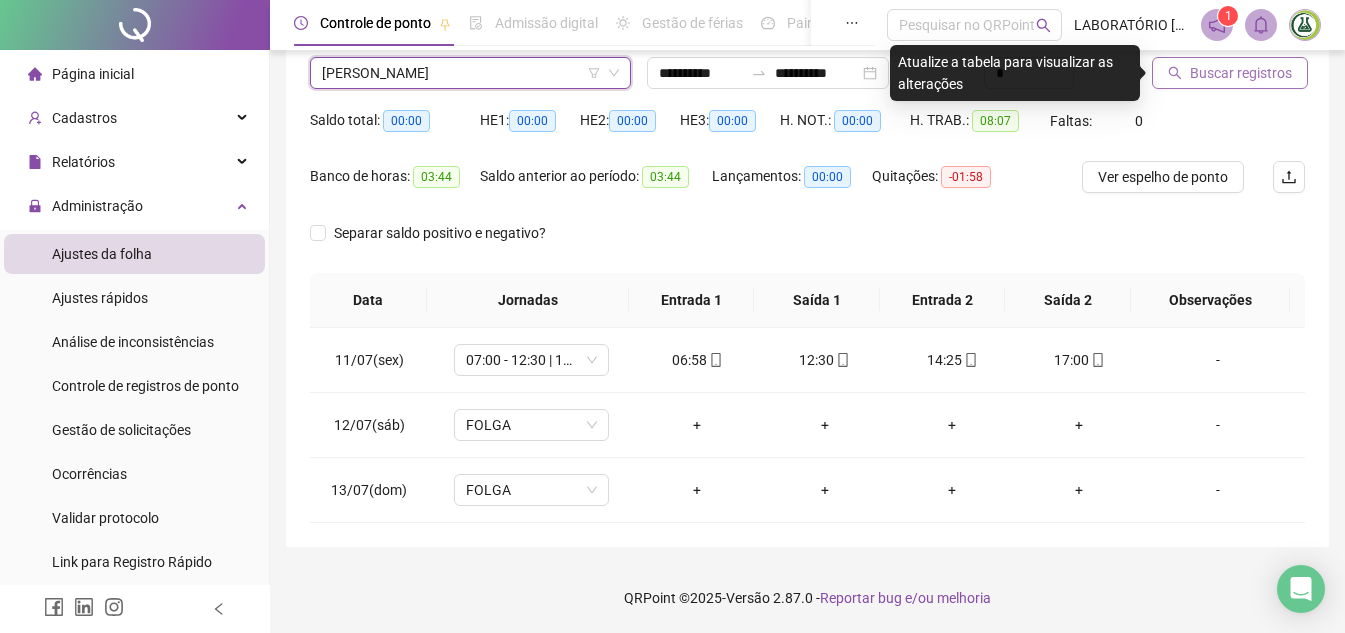 click on "Buscar registros" at bounding box center (1241, 73) 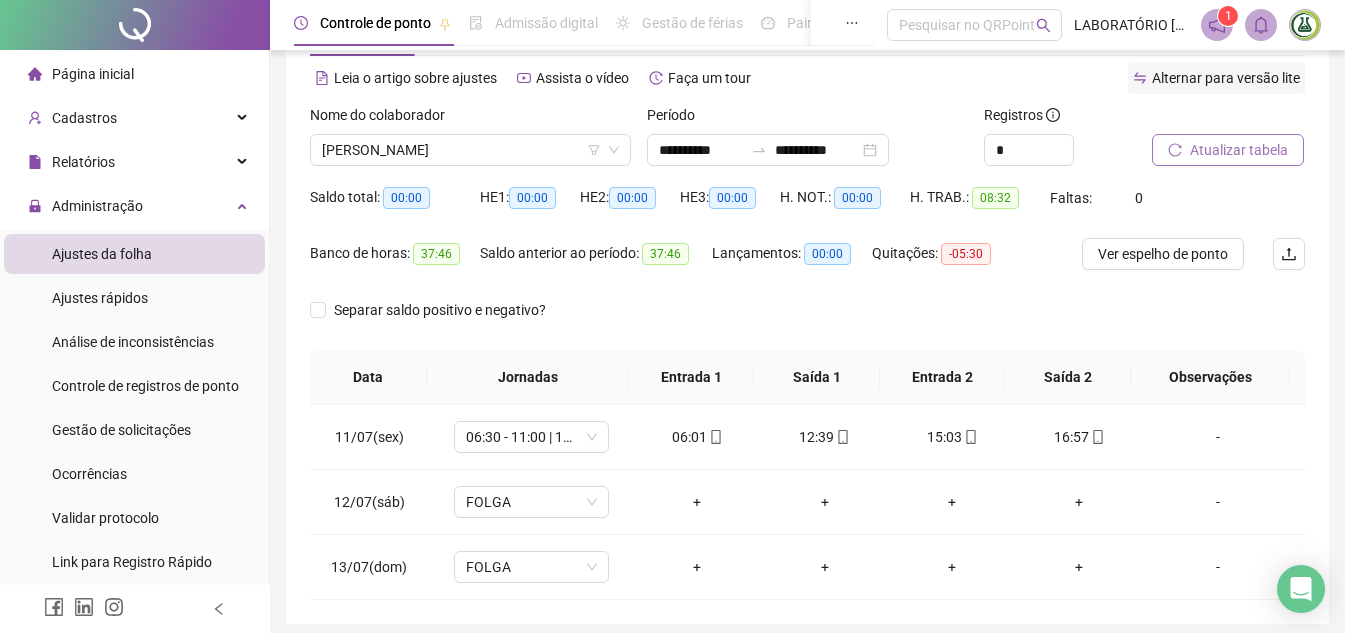 scroll, scrollTop: 0, scrollLeft: 0, axis: both 